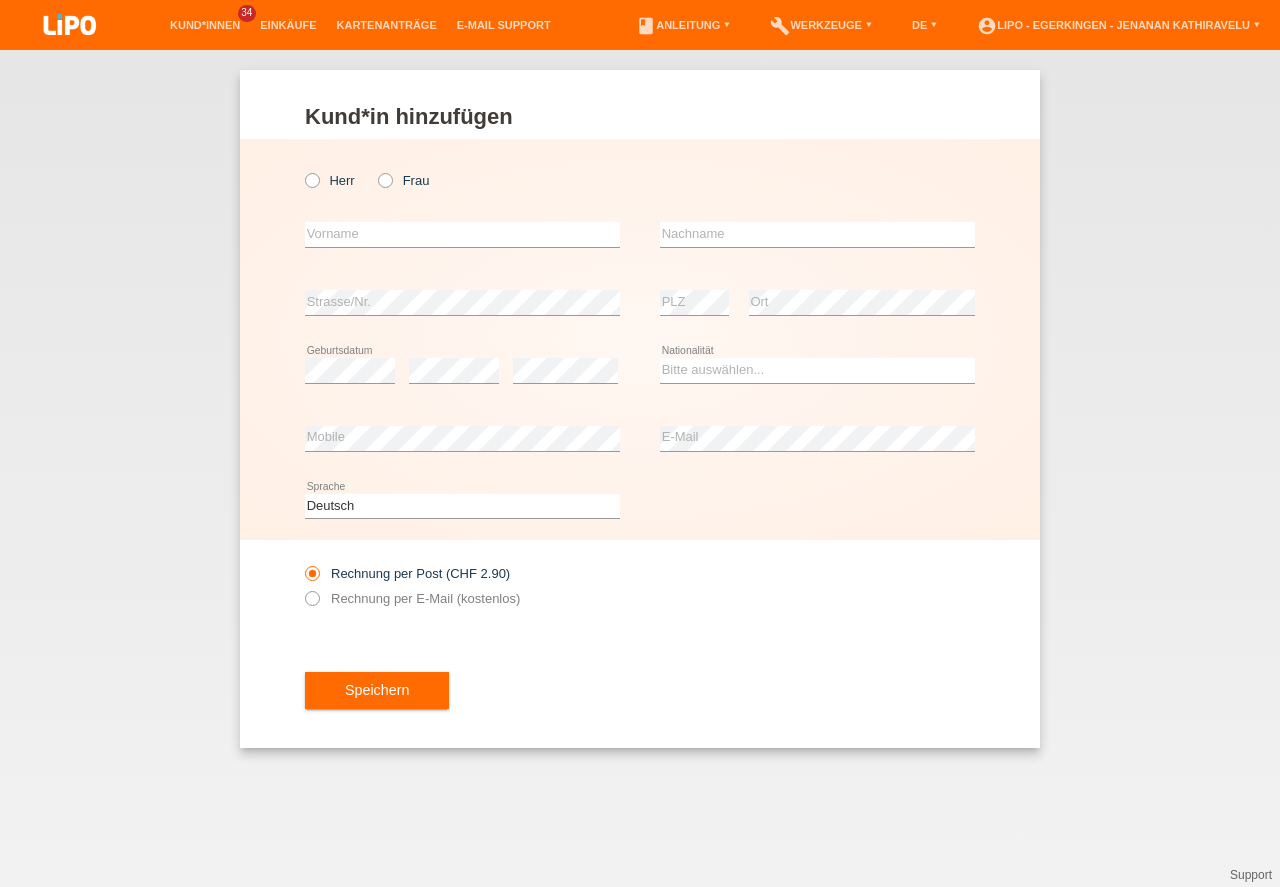 click on "Herr" at bounding box center (330, 180) 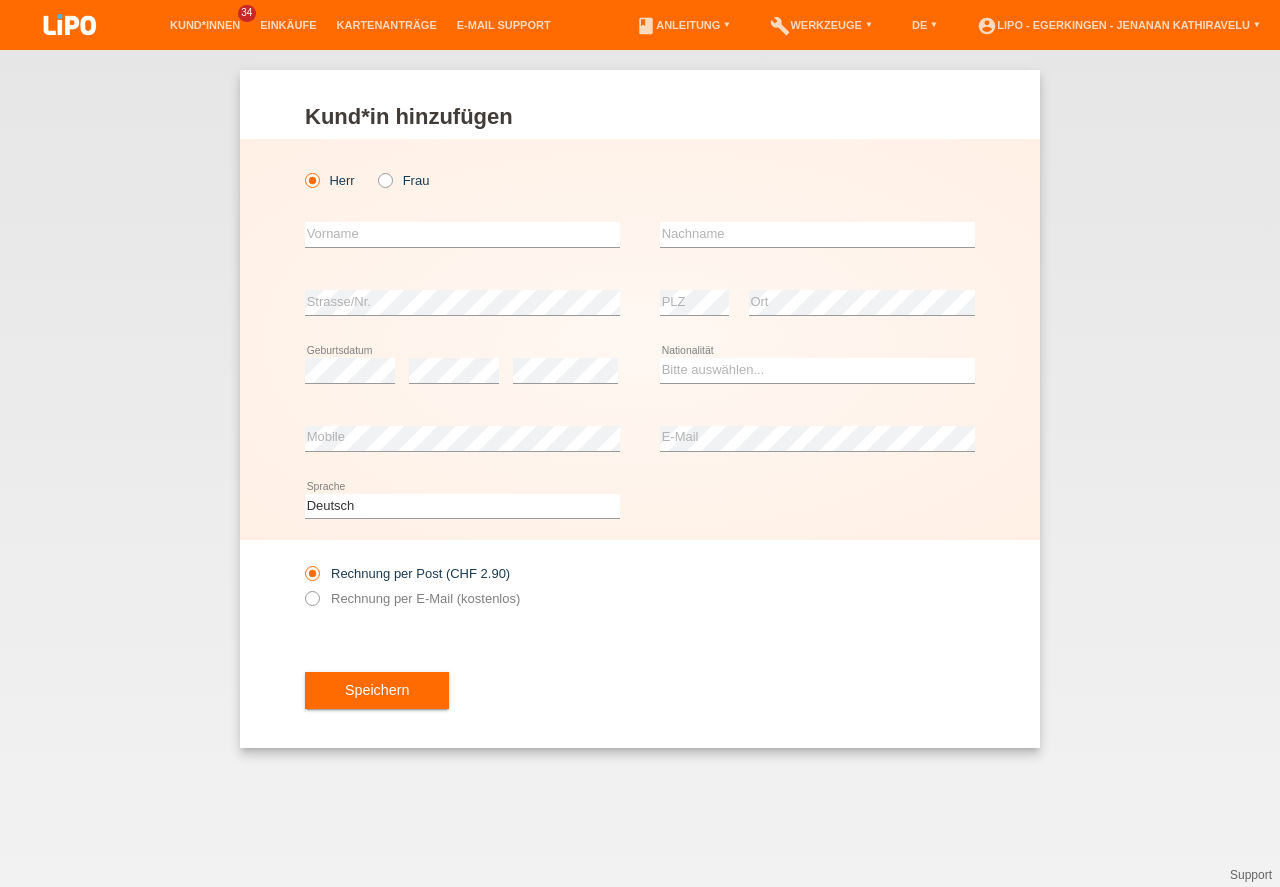 scroll, scrollTop: 0, scrollLeft: 0, axis: both 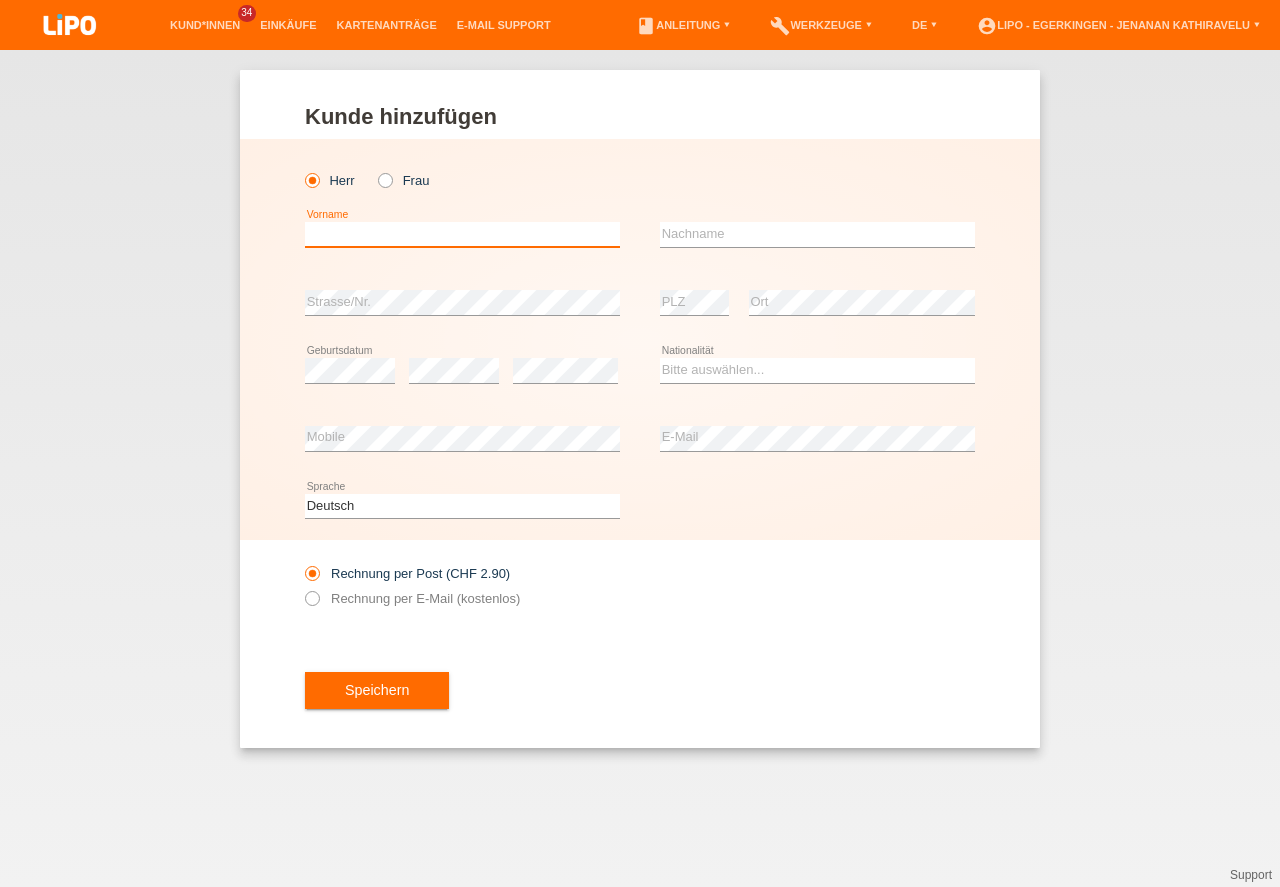 click at bounding box center (462, 234) 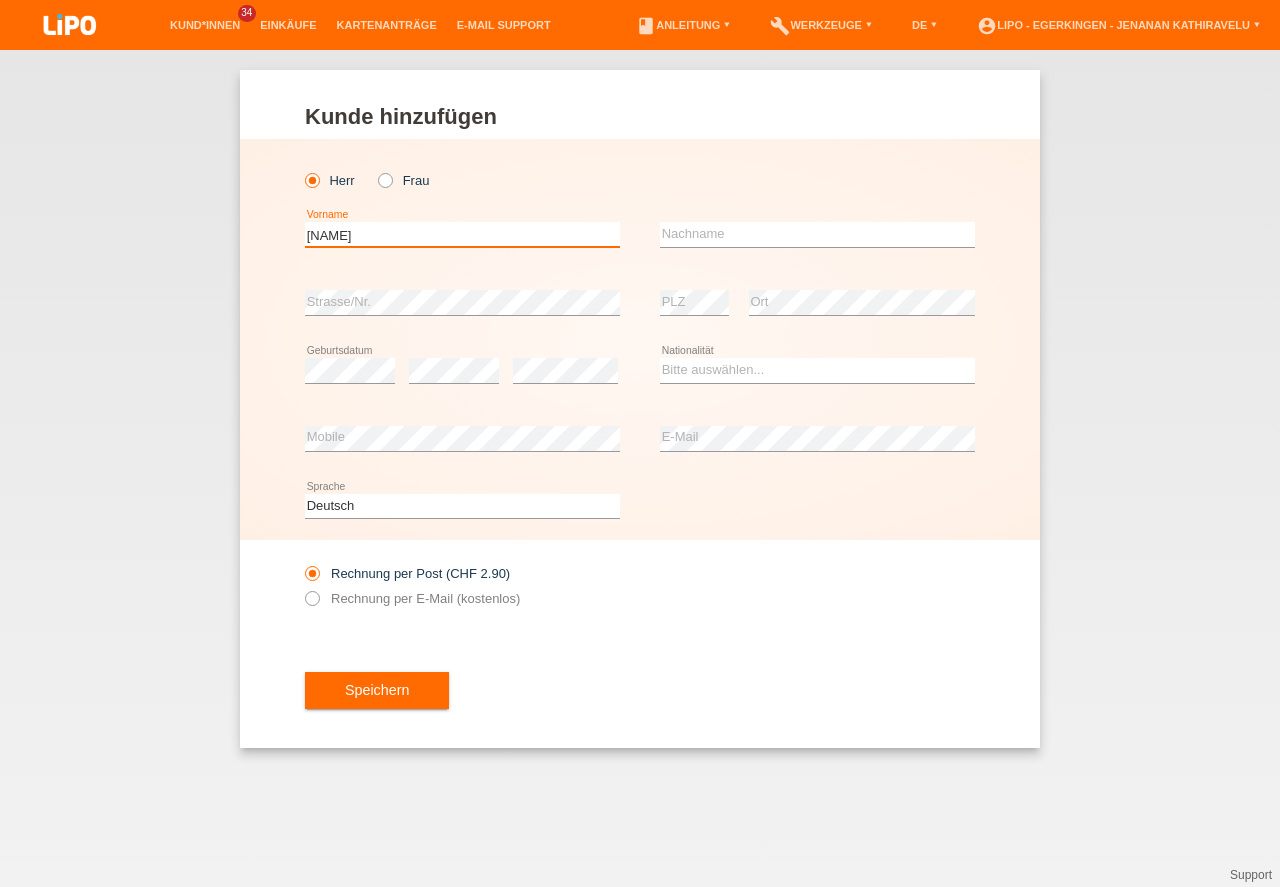 type on "[FIRST]" 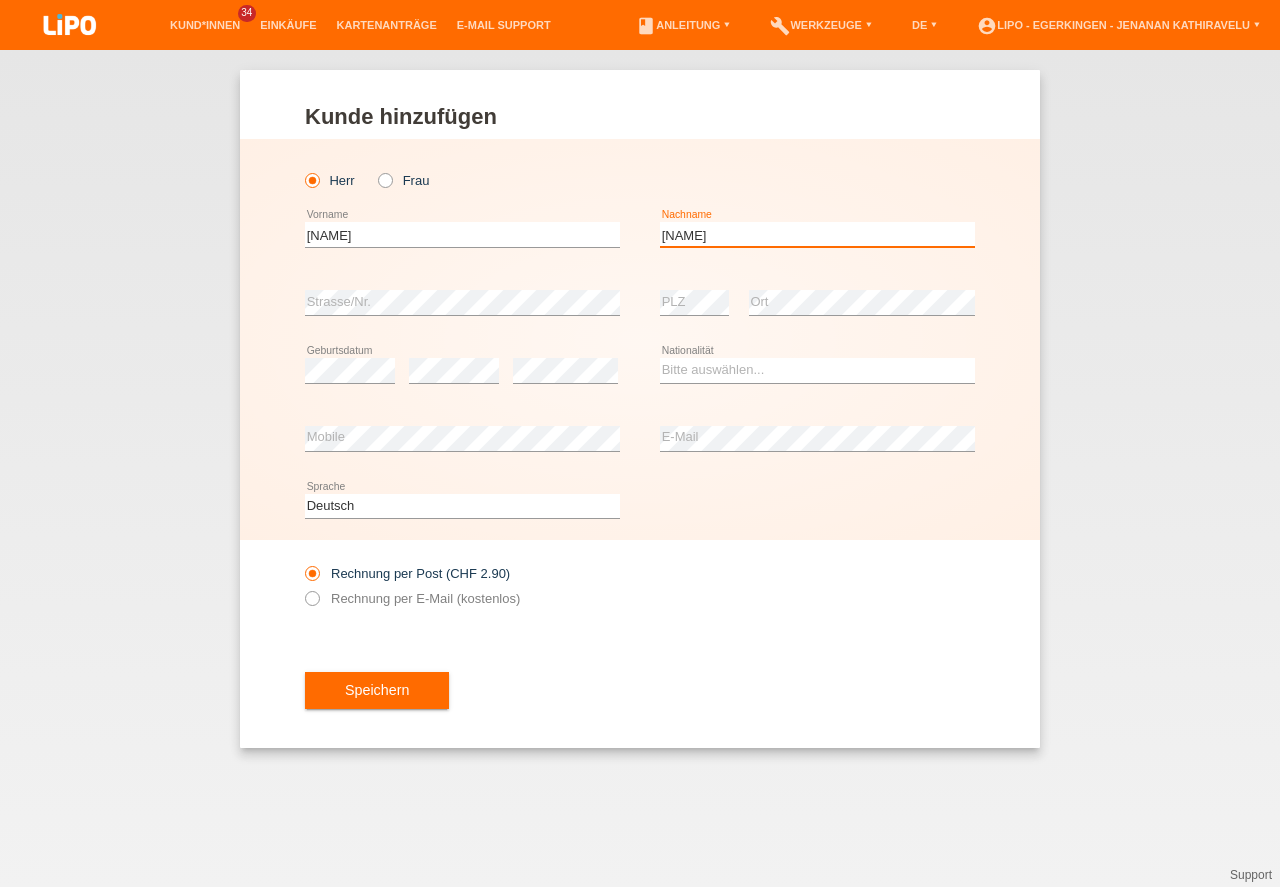 type on "[LAST]" 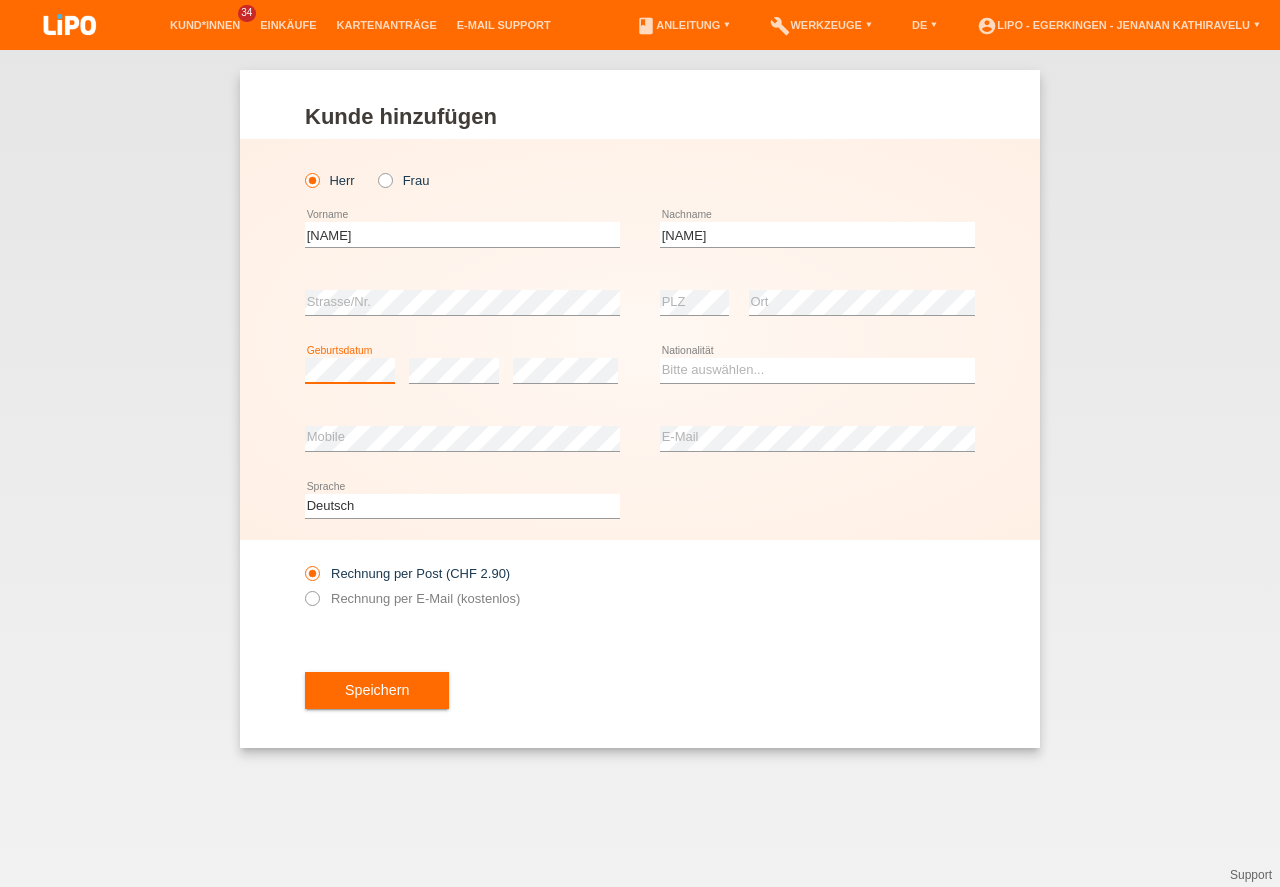 scroll, scrollTop: 0, scrollLeft: 0, axis: both 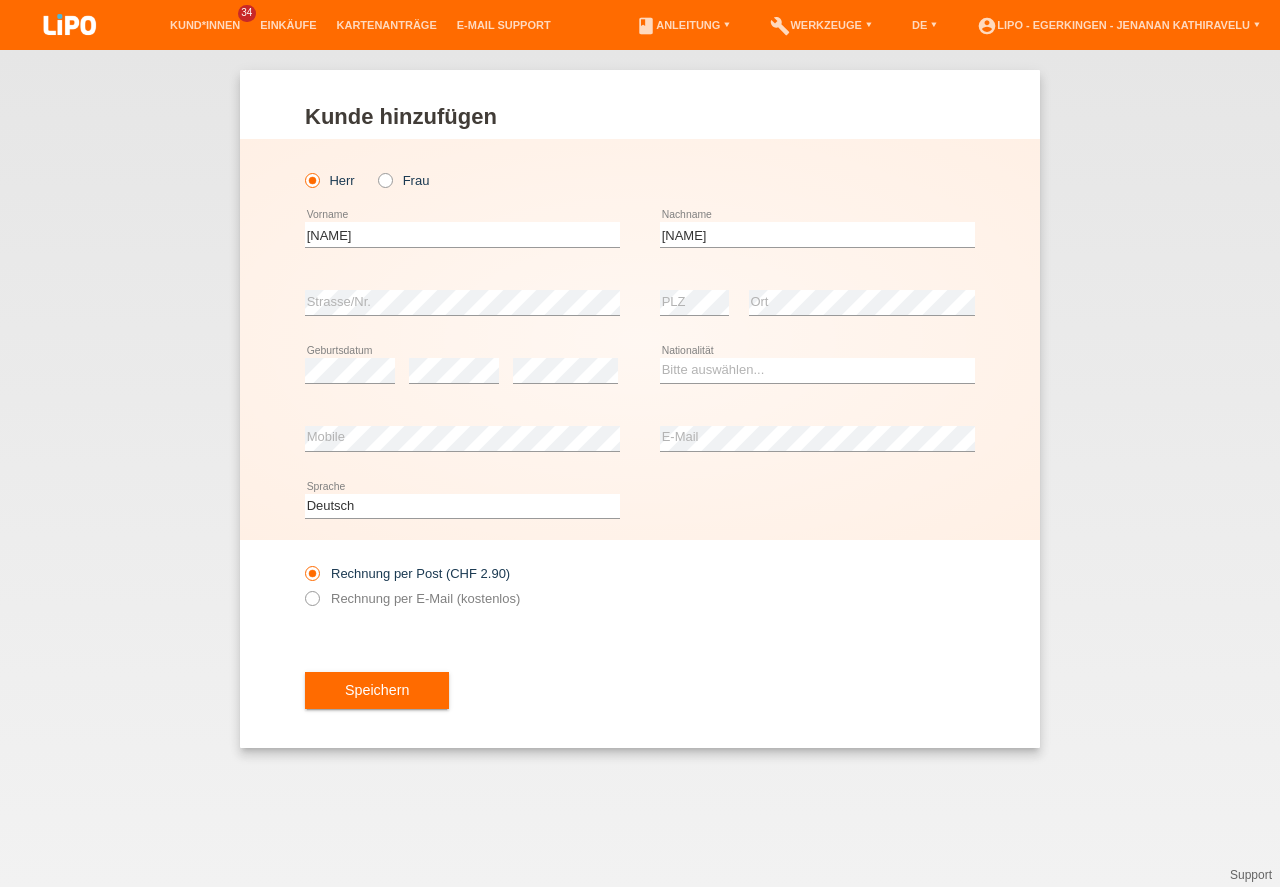click at bounding box center [817, 383] 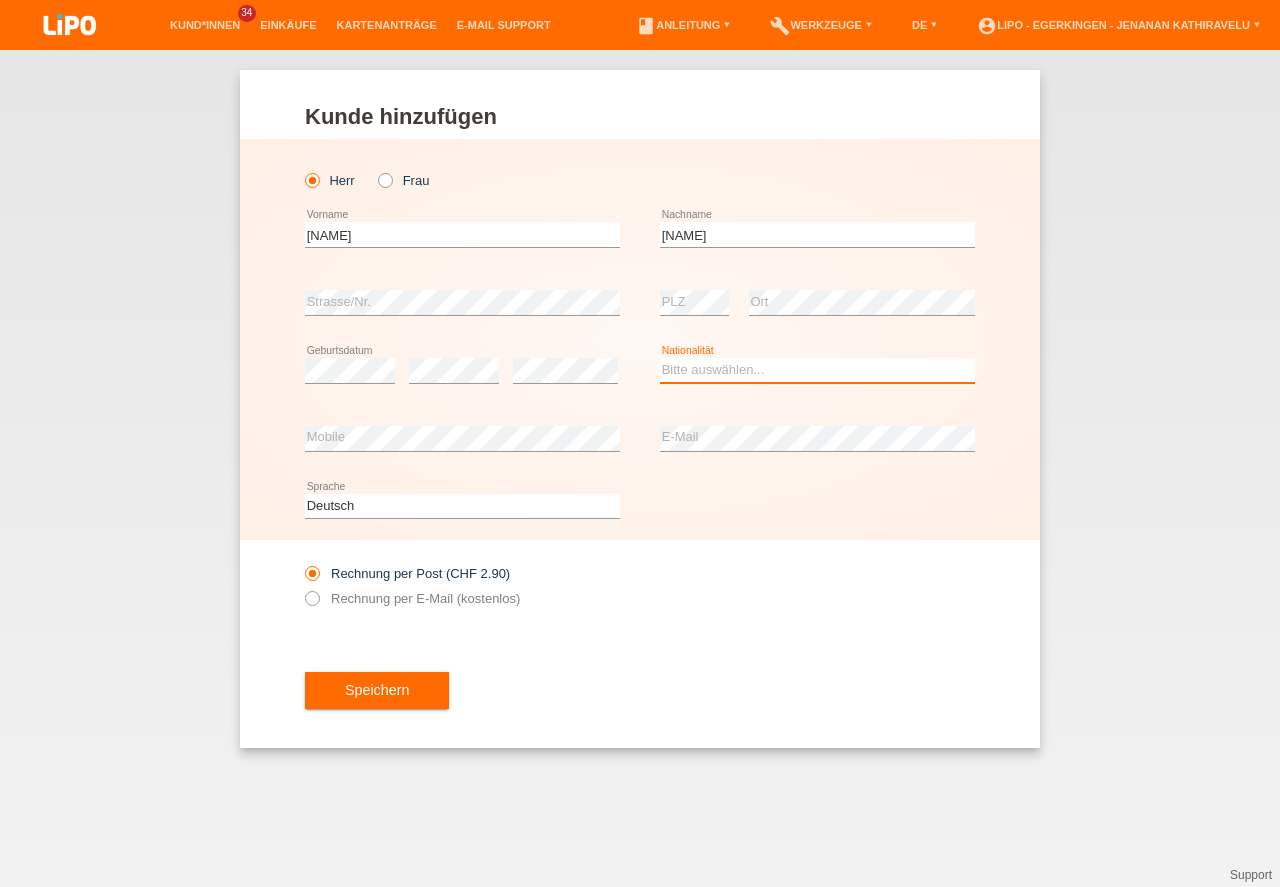 click on "Bitte auswählen...
Schweiz
Deutschland
Liechtenstein
Österreich
------------
Afghanistan
Ägypten
Åland
Albanien
Algerien" at bounding box center [817, 370] 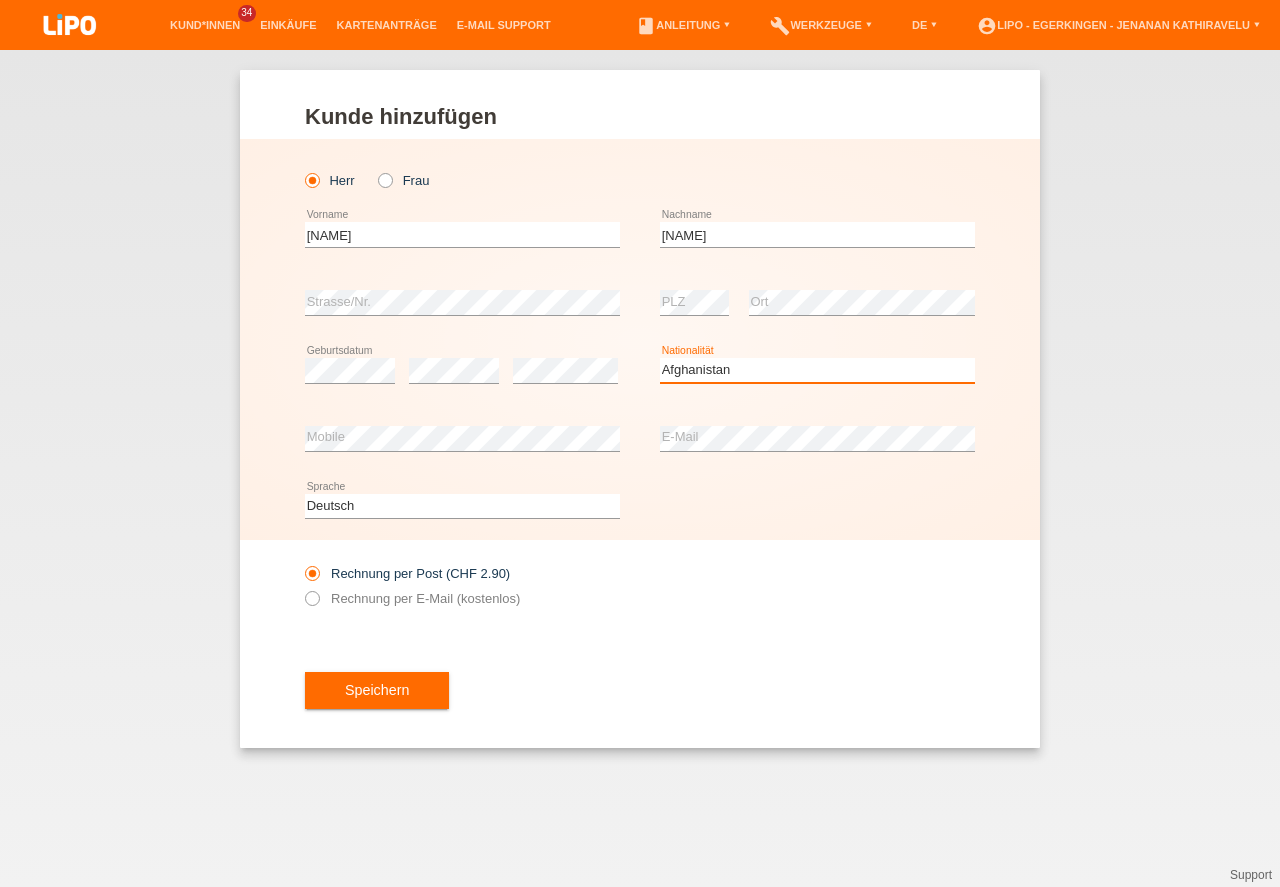 select on "AF" 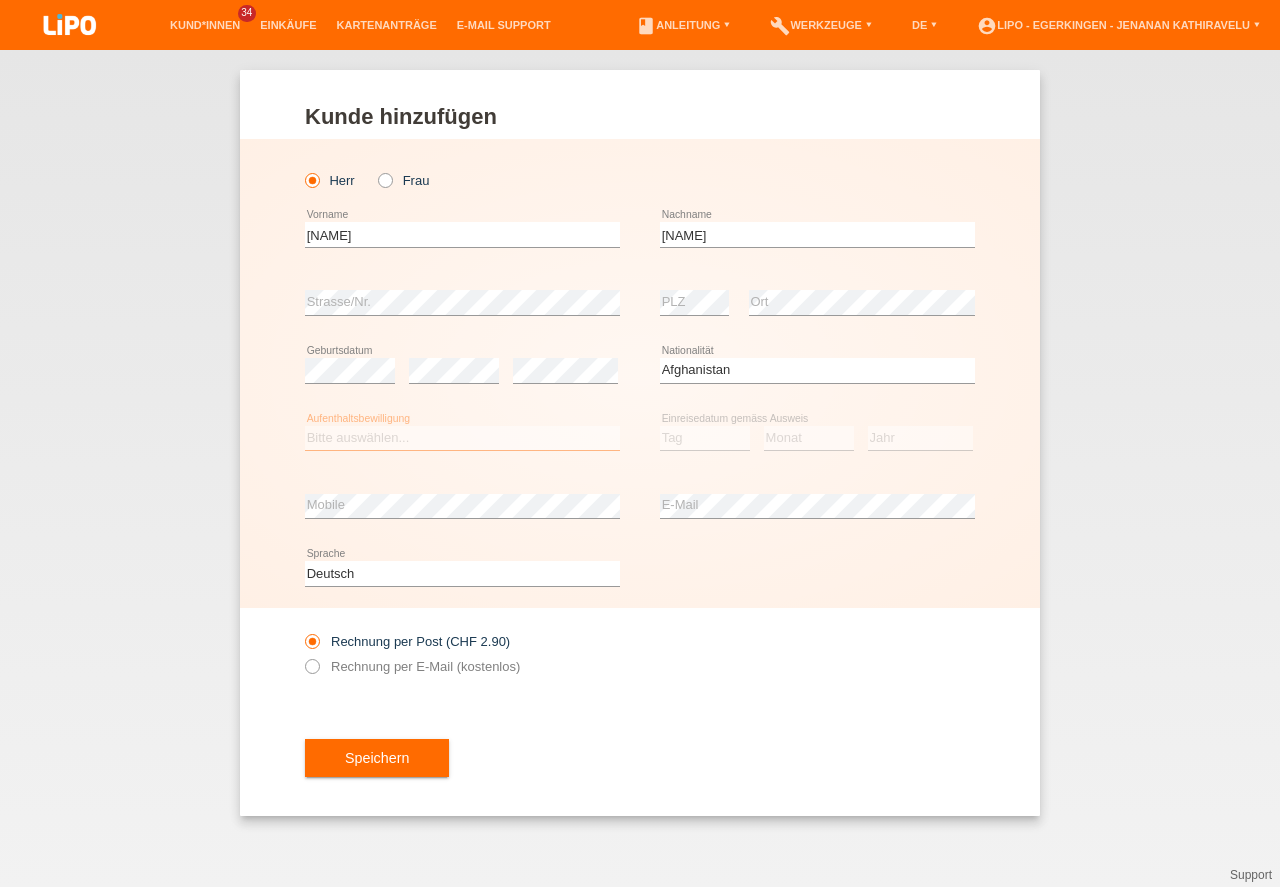 click on "Bitte auswählen...
C
B
B - Flüchtlingsstatus
Andere" at bounding box center [462, 438] 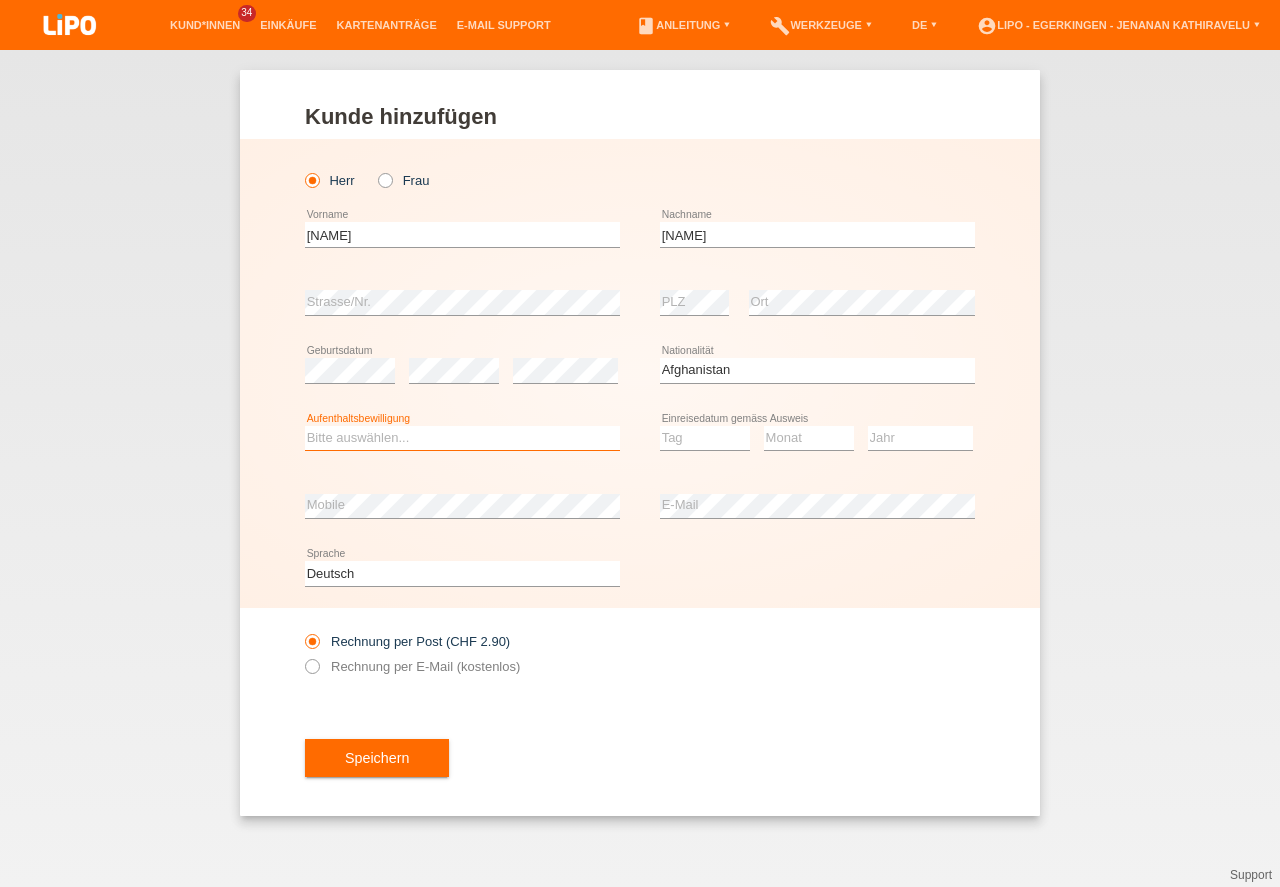click on "Bitte auswählen...
C
B
B - Flüchtlingsstatus
Andere" at bounding box center (462, 438) 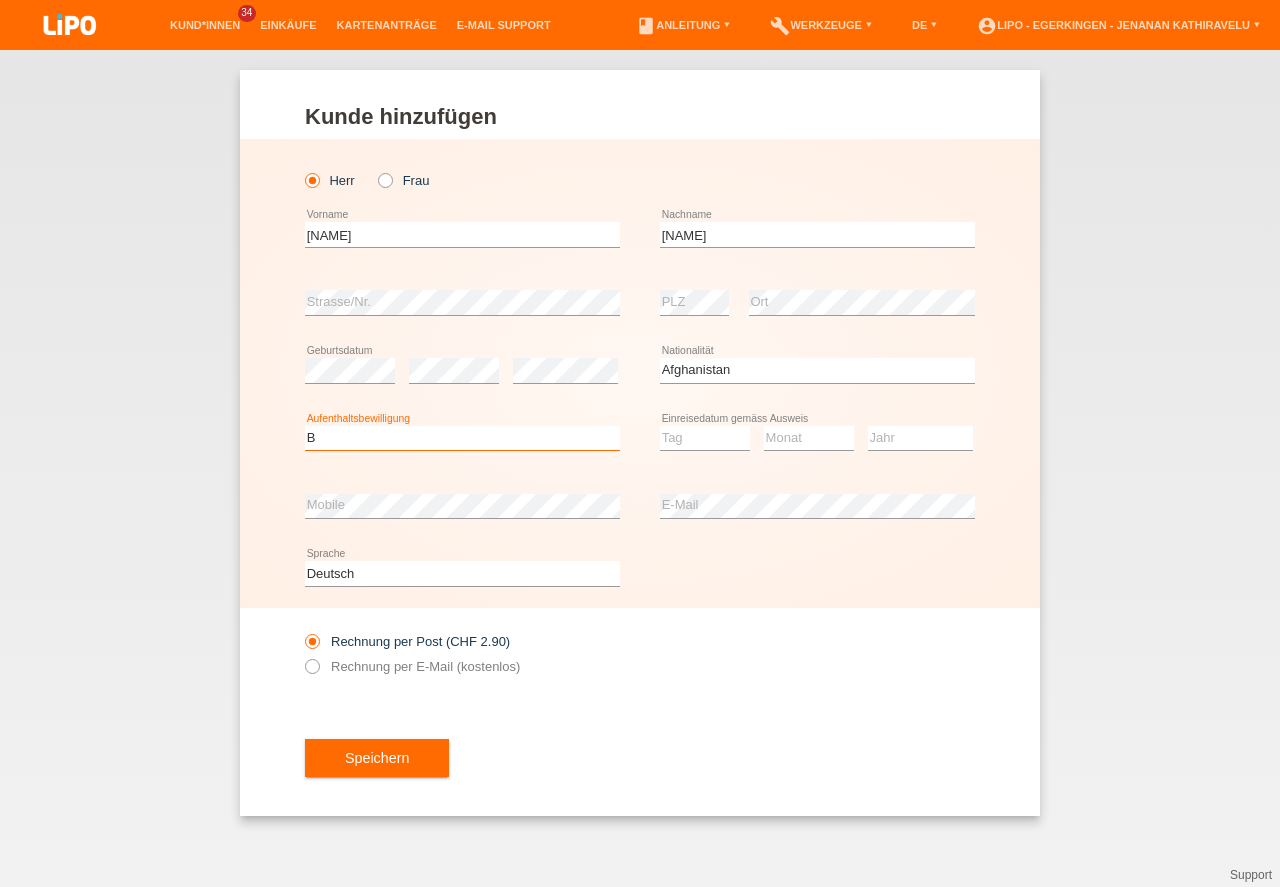 click on "B" at bounding box center (0, 0) 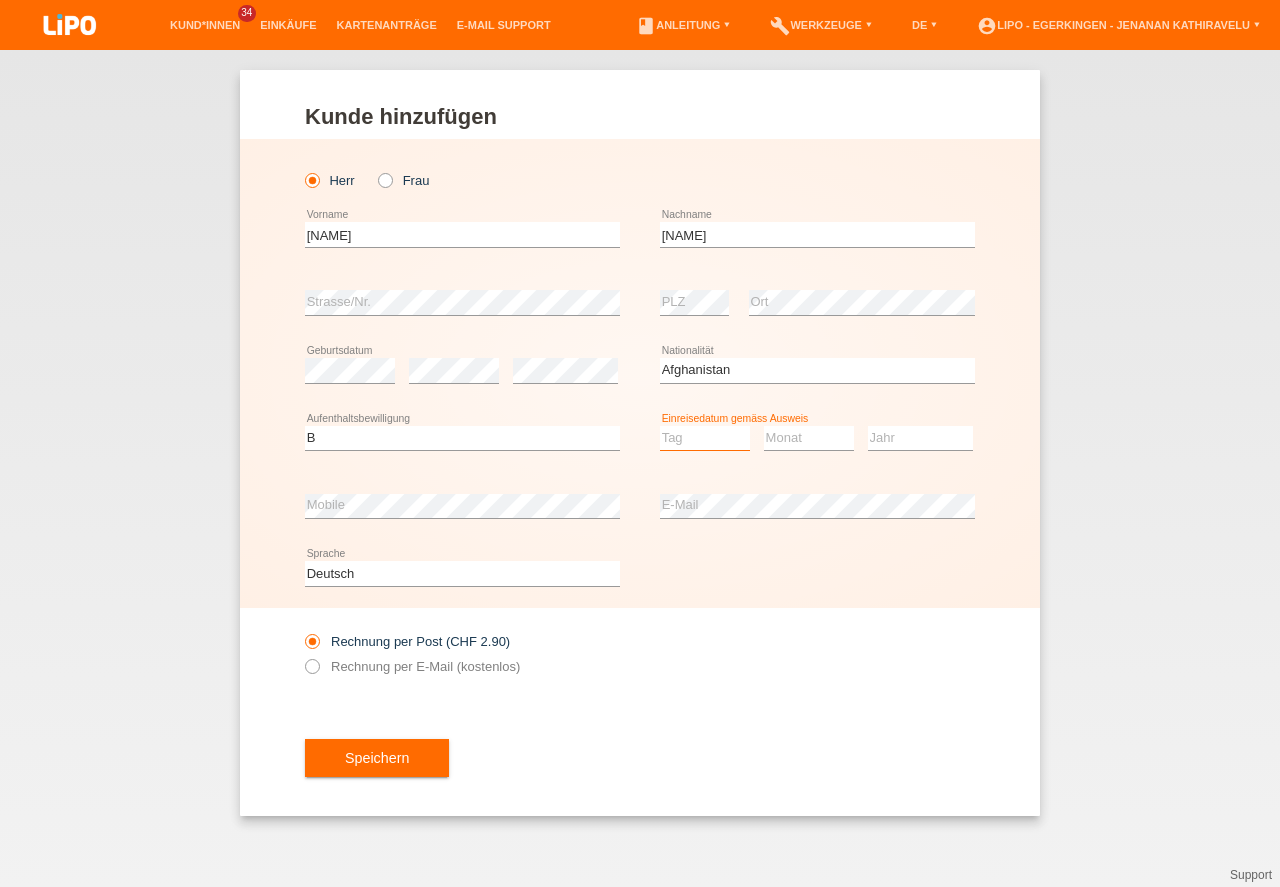 click on "Tag
01
02
03
04
05
06
07
08
09
10 11" at bounding box center [705, 438] 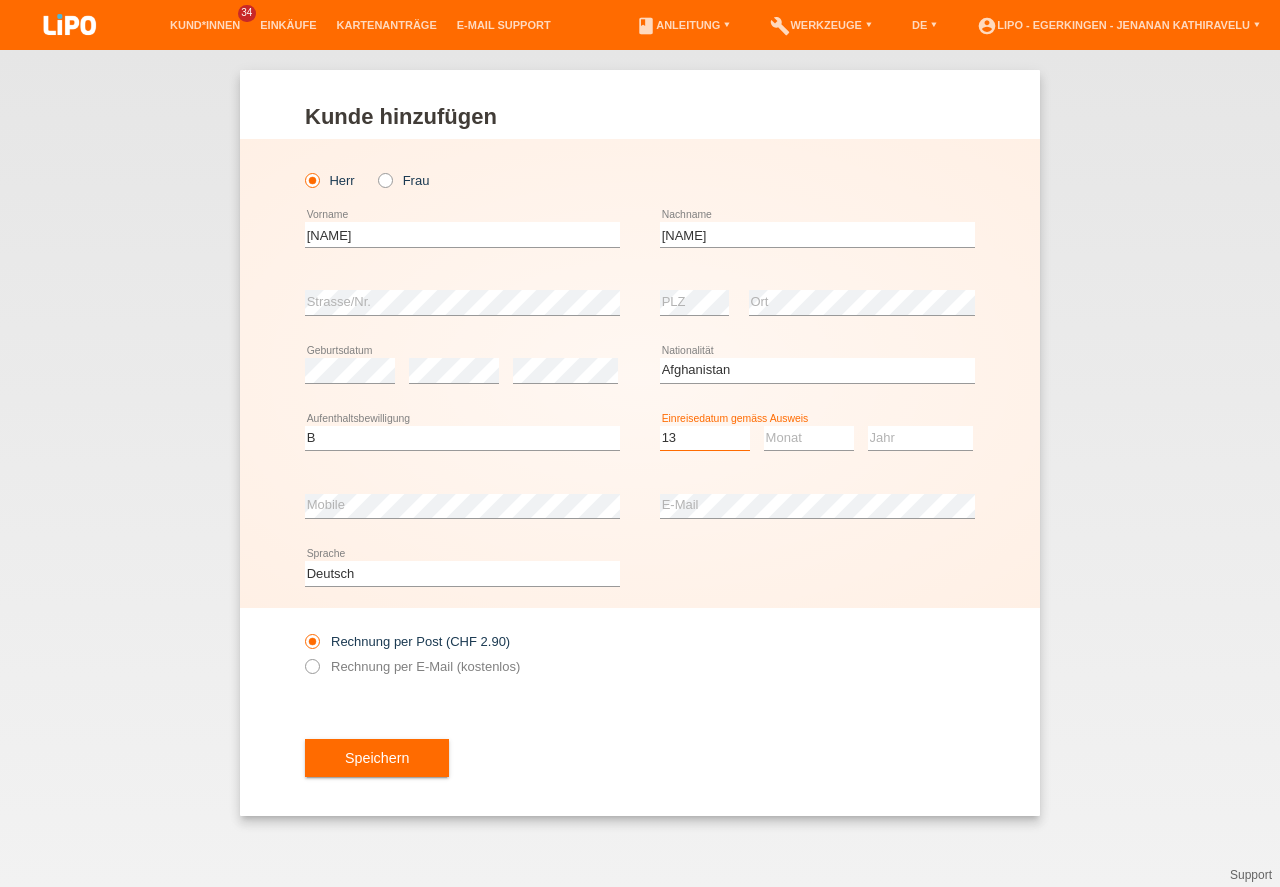 click on "13" at bounding box center (0, 0) 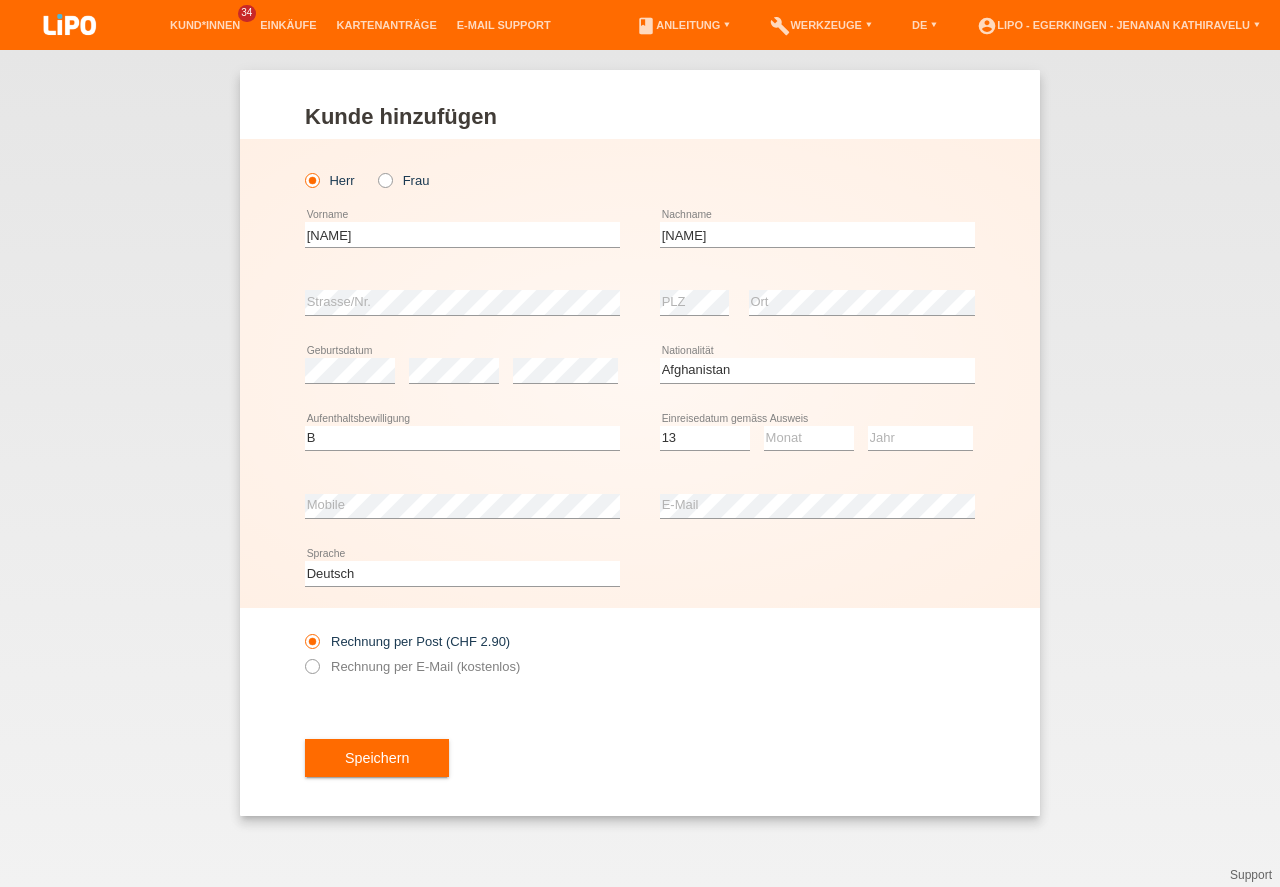 click at bounding box center [809, 450] 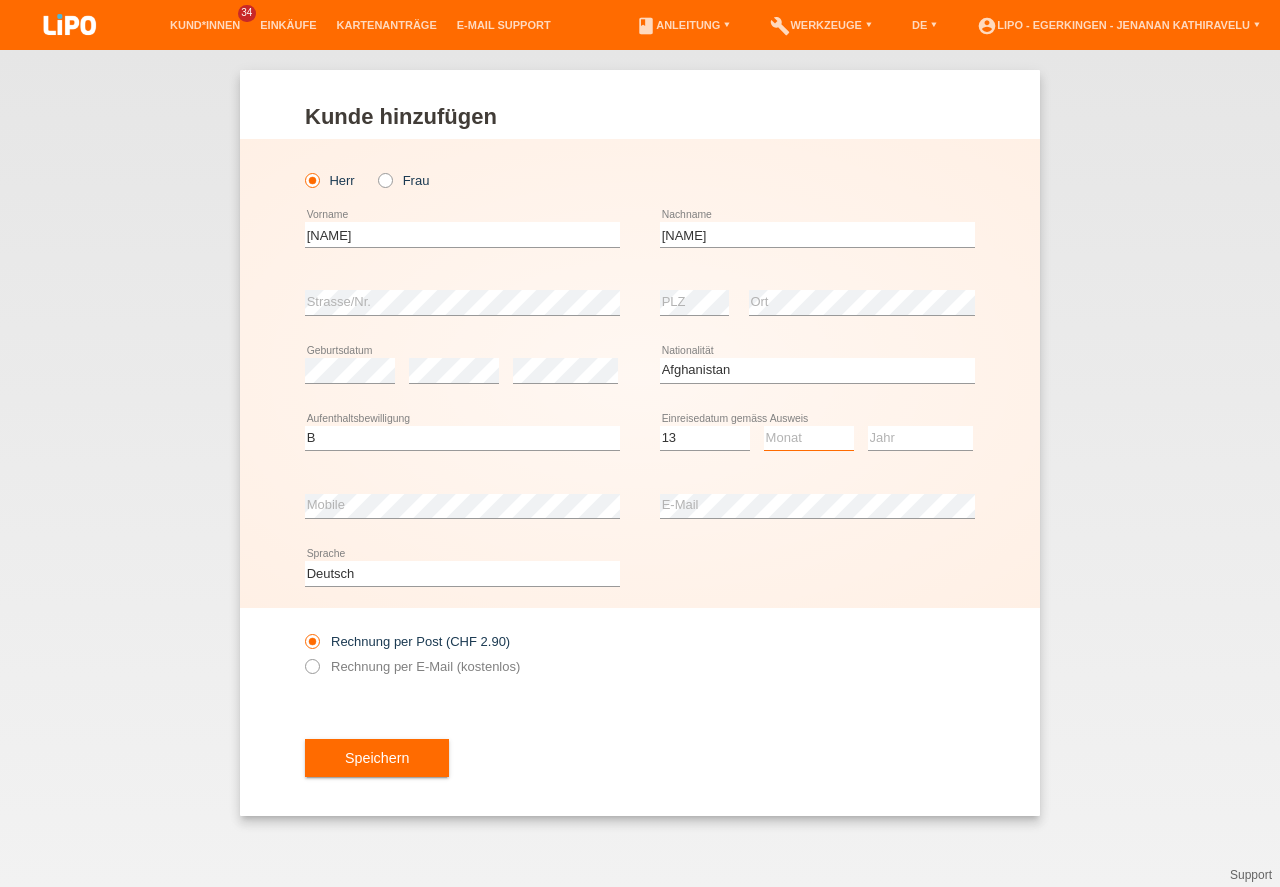click on "Monat
01
02
03
04
05
06
07
08
09
10 11" at bounding box center (809, 438) 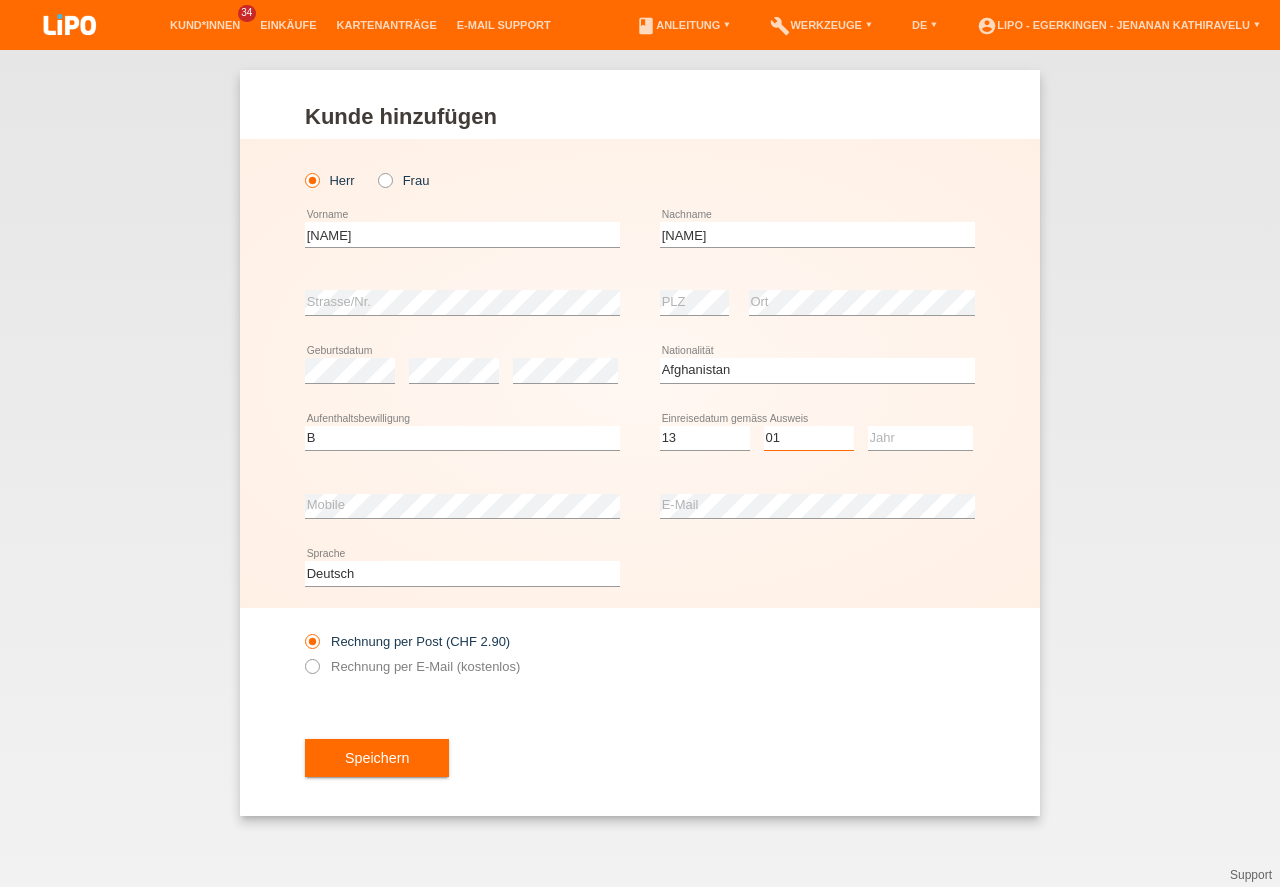 click on "01" at bounding box center [0, 0] 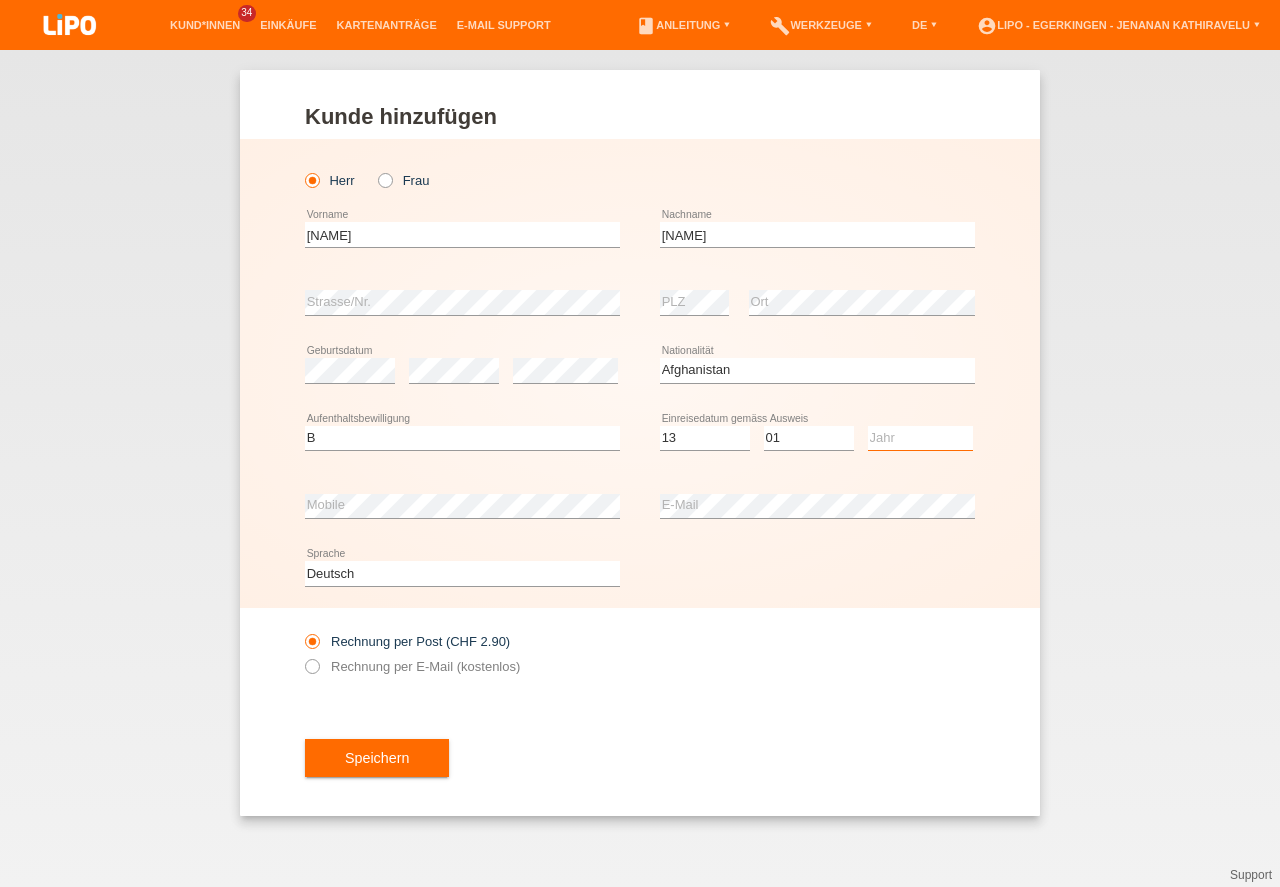 click on "Jahr
2025
2024
2023
2022
2021
2020
2019
2018
2017 2016 2015 2014 2013 2012 2011 2010 2009 2008 2007 2006 2005 2004 2003 2002 2001" at bounding box center (920, 438) 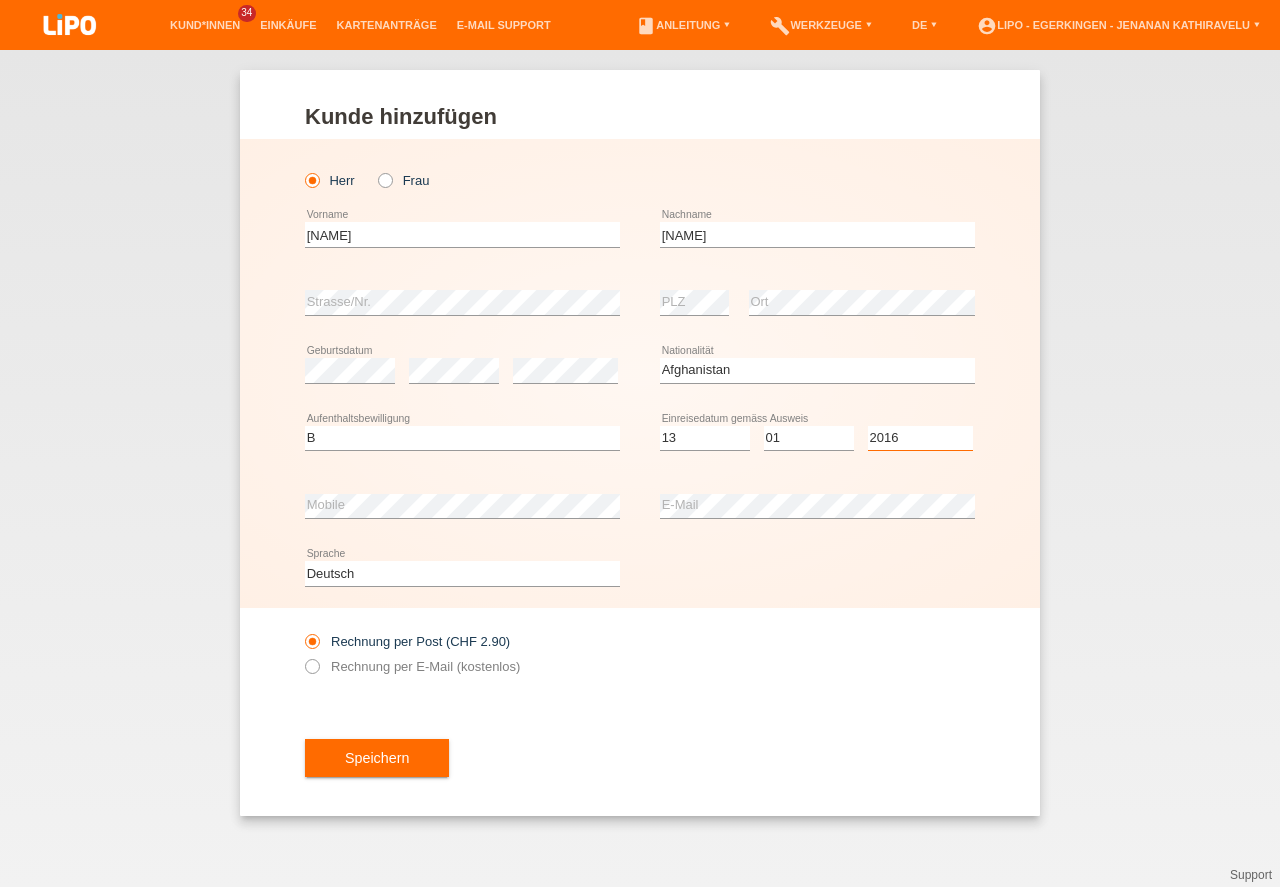 click on "2016" at bounding box center [0, 0] 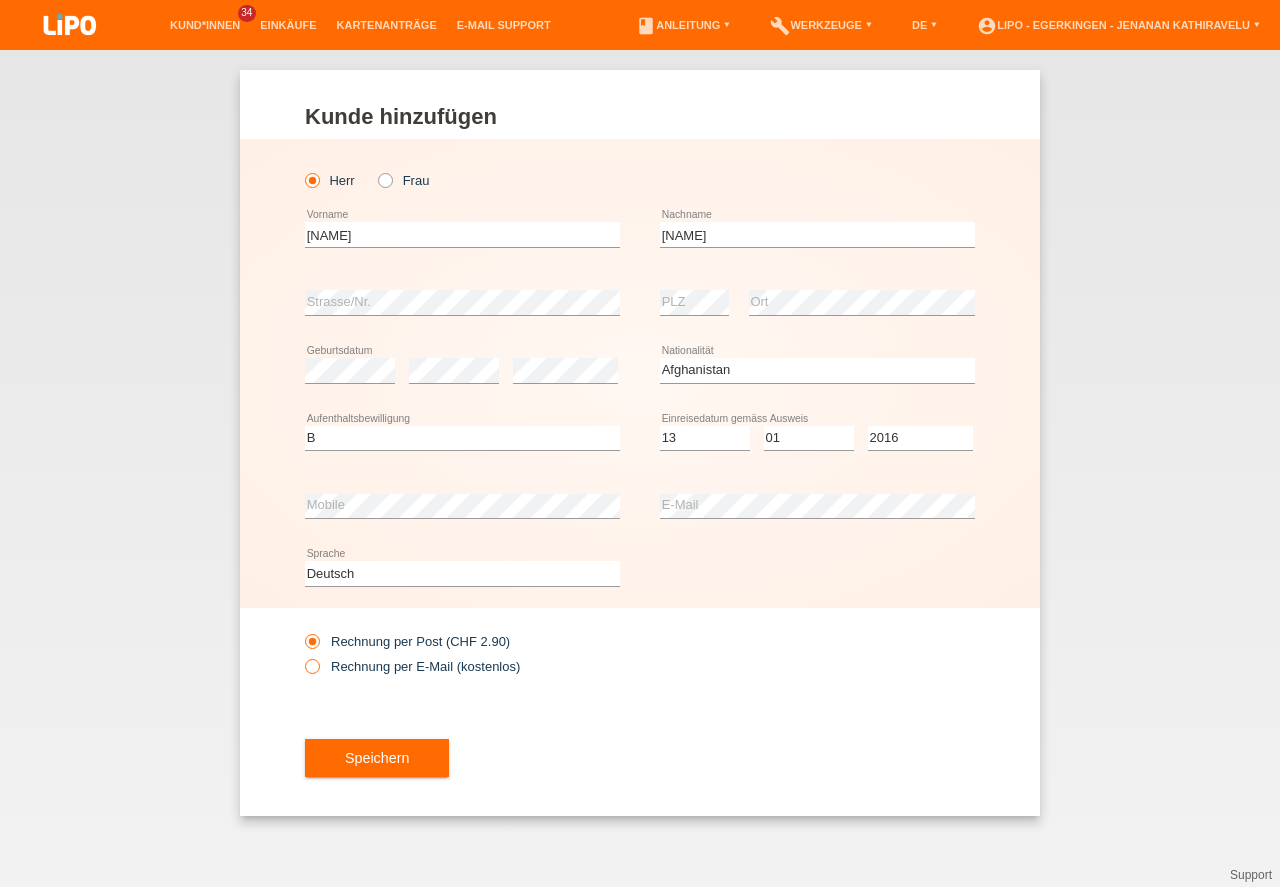 click on "Rechnung per E-Mail                                                                                            (kostenlos)" at bounding box center [412, 666] 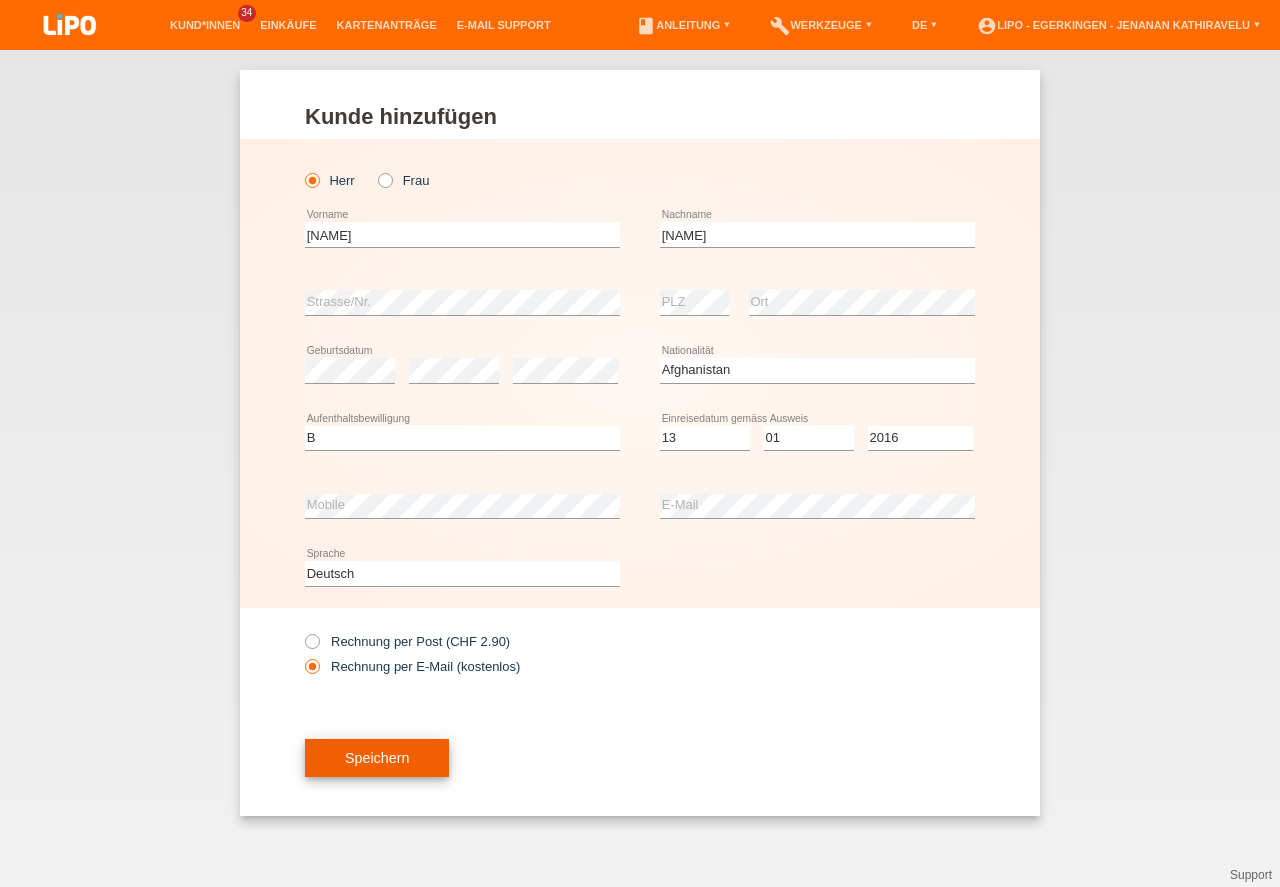 click on "Speichern" at bounding box center (377, 758) 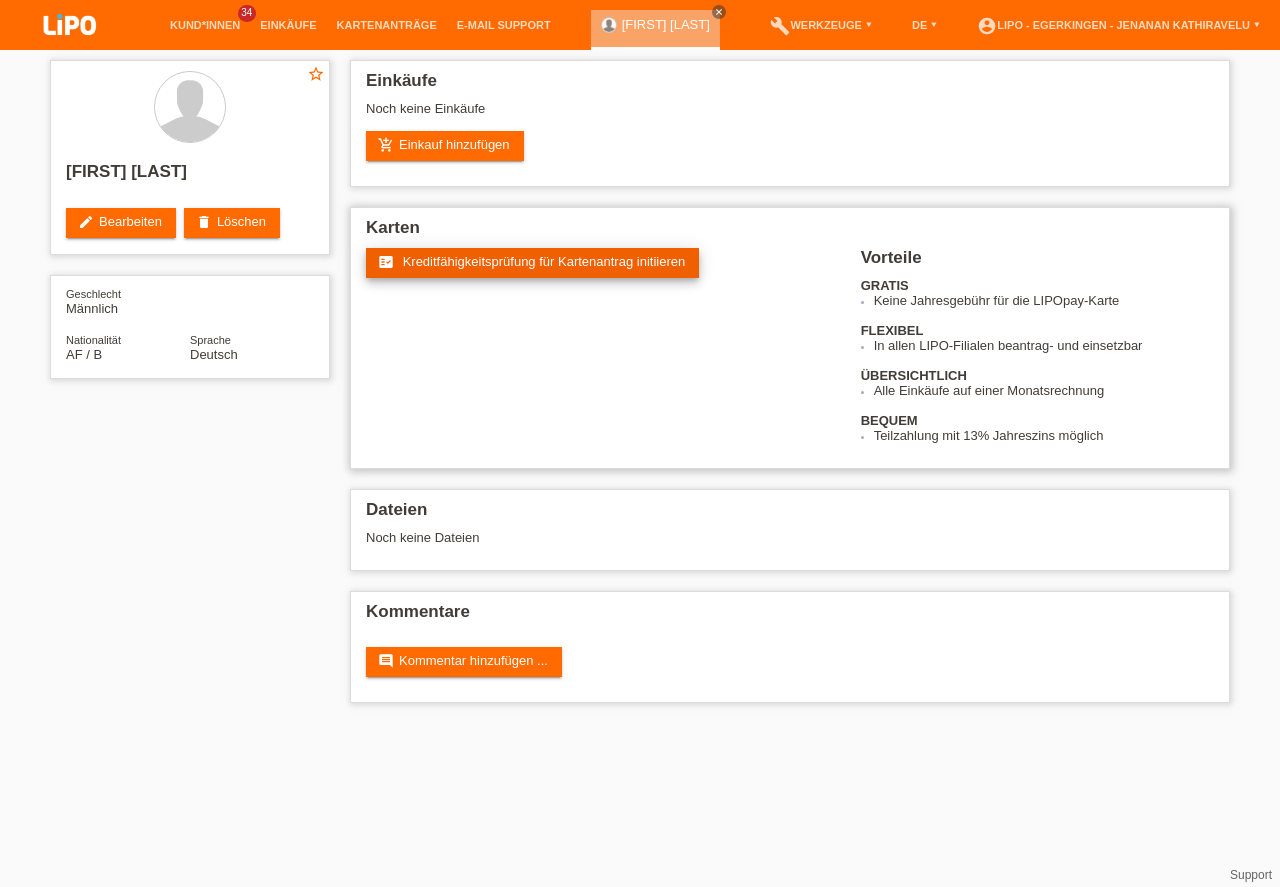 click on "Kreditfähigkeitsprüfung für Kartenantrag initiieren" at bounding box center (544, 261) 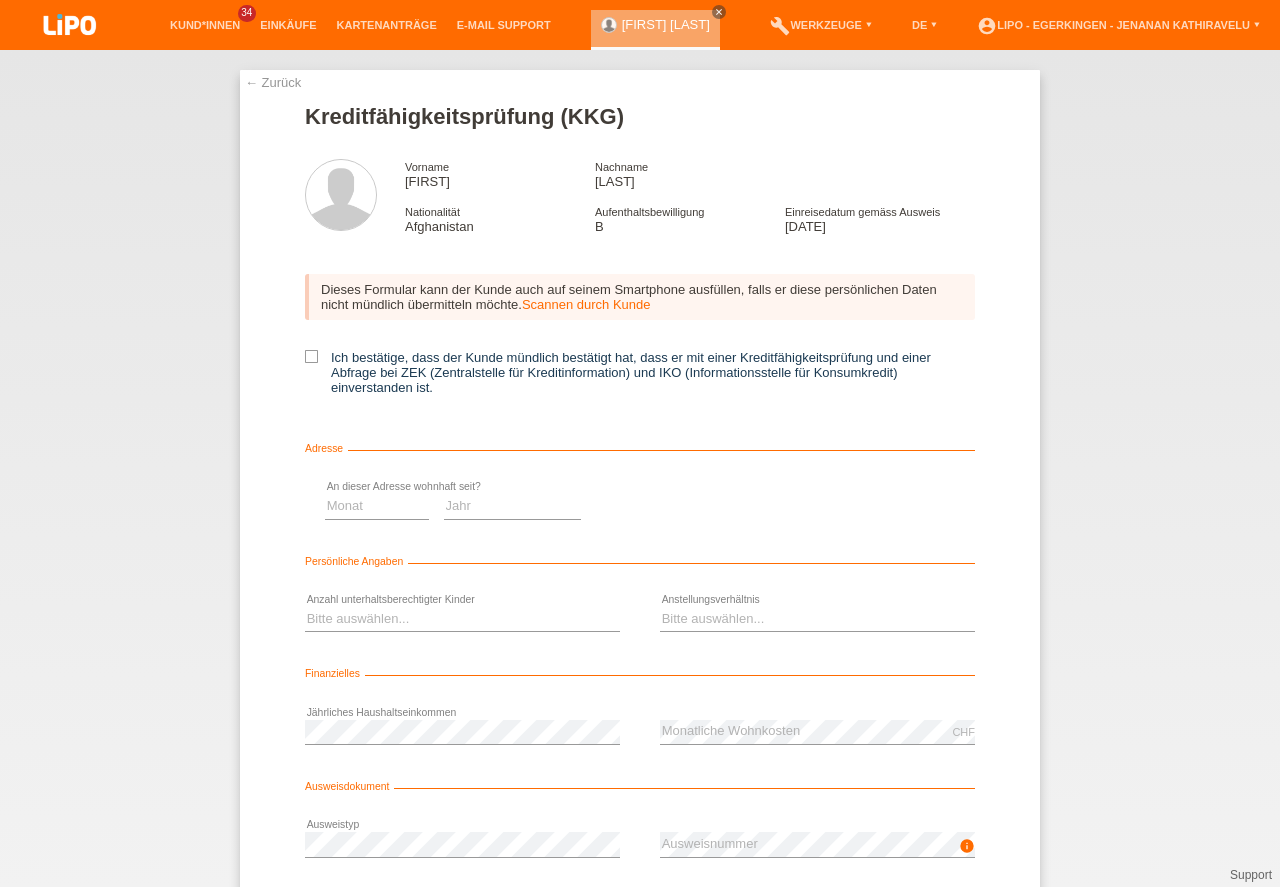 scroll, scrollTop: 0, scrollLeft: 0, axis: both 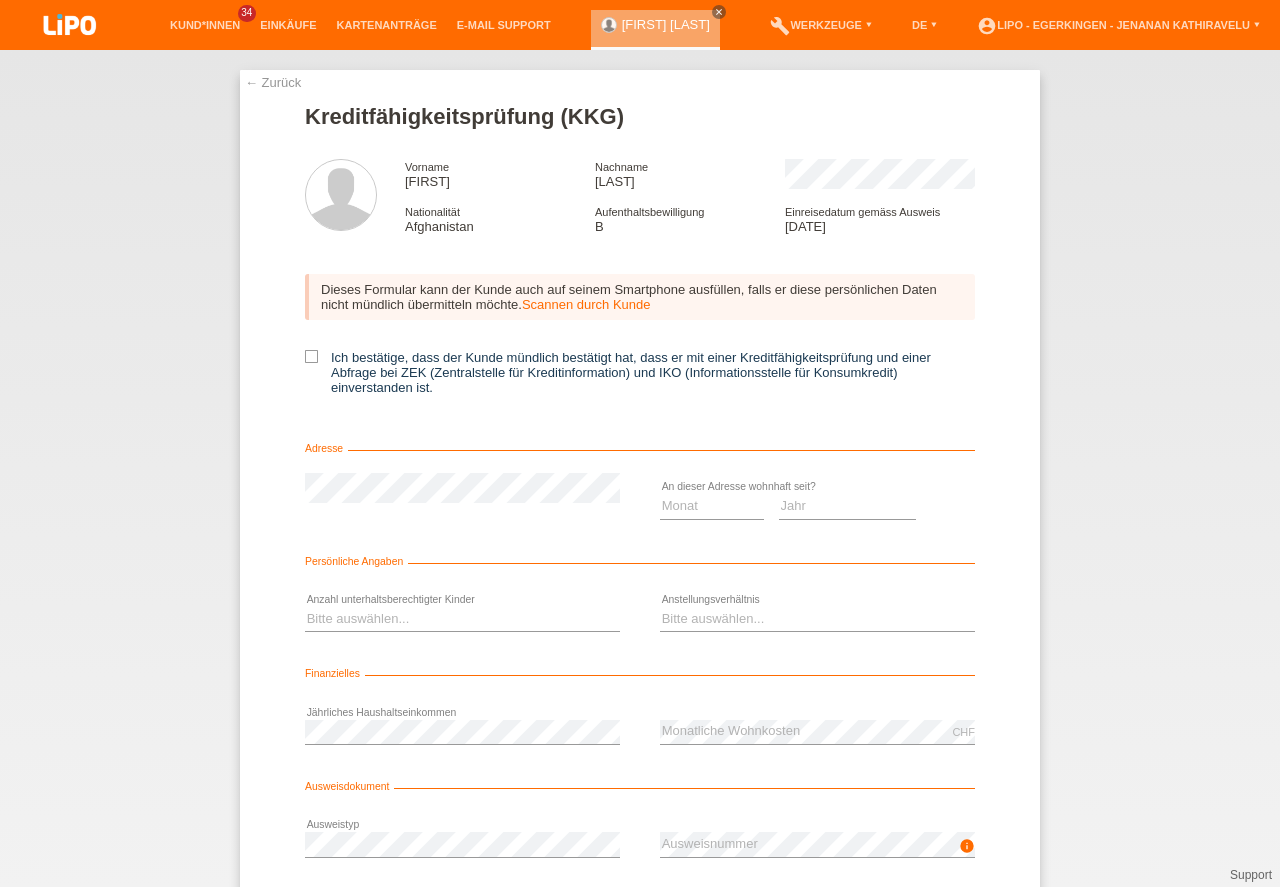 click on "Dieses Formular kann der Kunde auch auf seinem Smartphone ausfüllen, falls er diese persönlichen Daten nicht mündlich übermitteln möchte.  Scannen durch Kunde
Ich bestätige, dass der Kunde mündlich bestätigt hat, dass er mit einer Kreditfähigkeitsprüfung und einer Abfrage bei ZEK (Zentralstelle für Kreditinformation) und IKO (Informationsstelle für Konsumkredit) einverstanden ist." at bounding box center (640, 341) 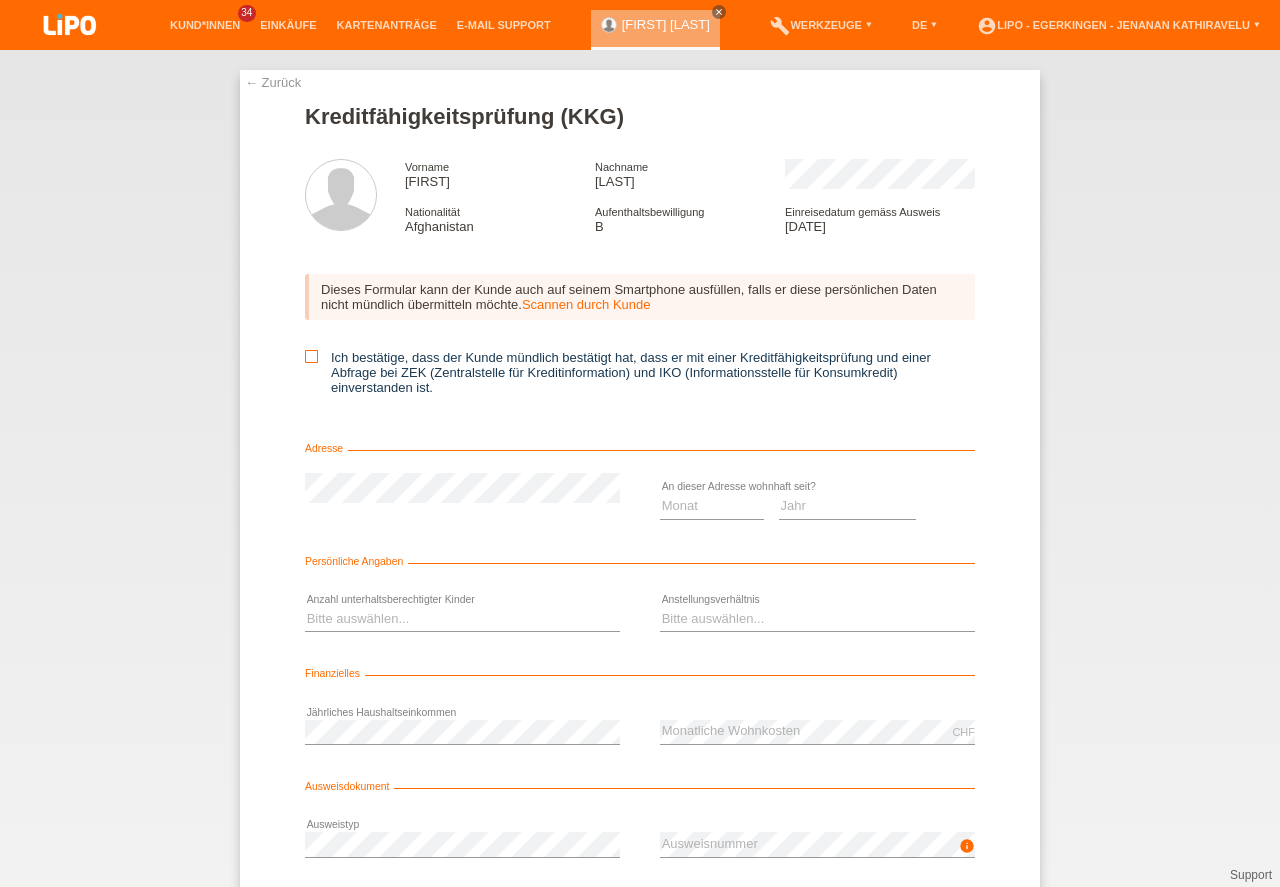 click at bounding box center (311, 356) 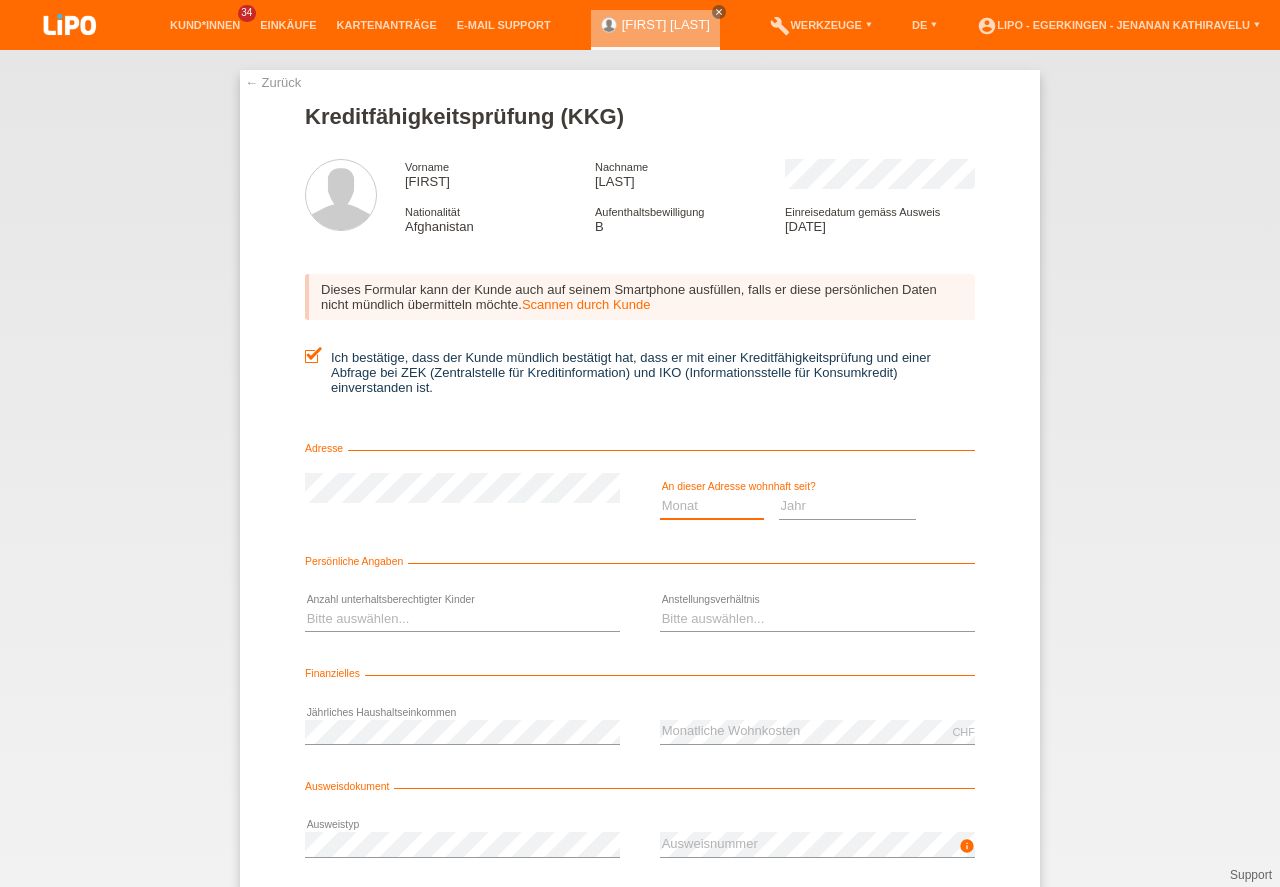 click on "Monat
01
02
03
04
05
06
07
08
09
10" at bounding box center (712, 506) 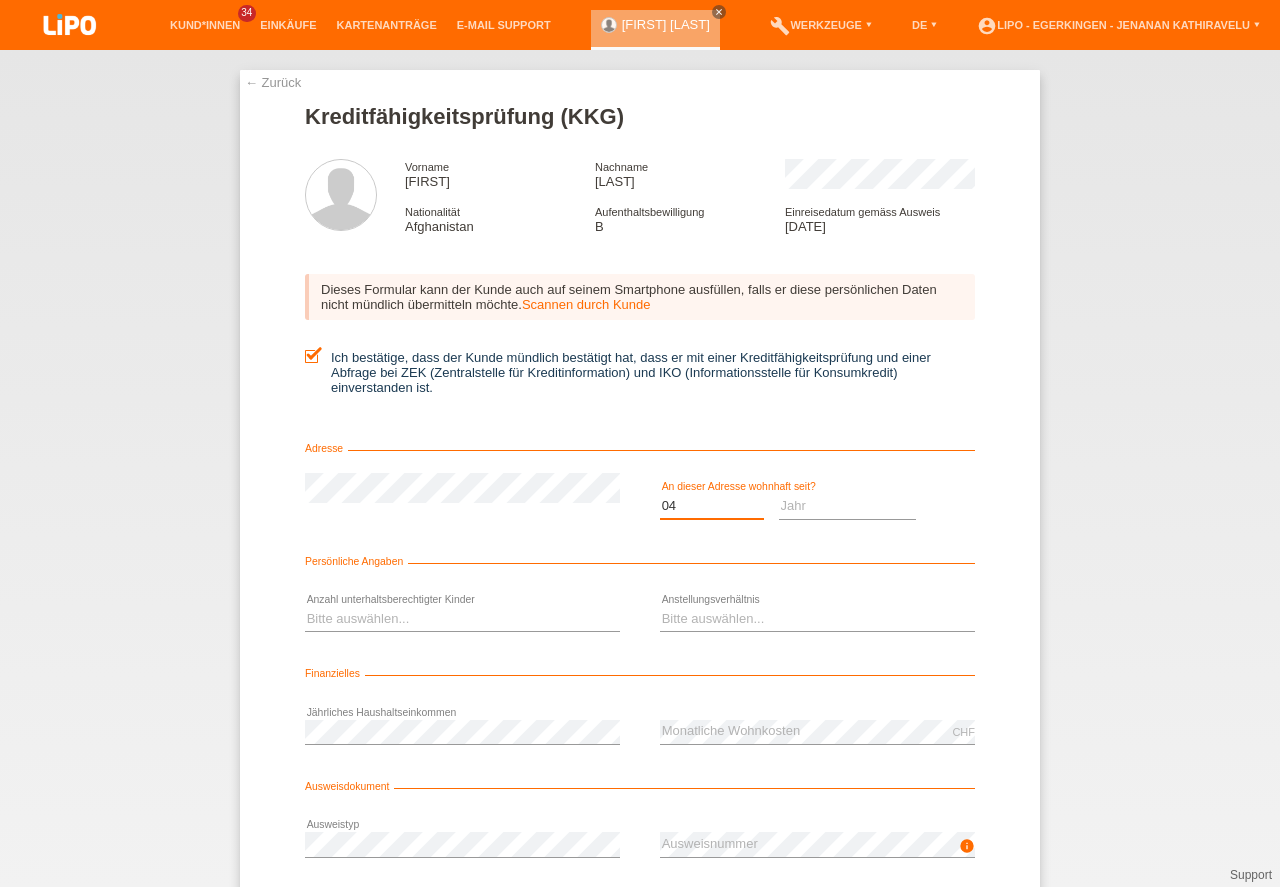 click on "04" at bounding box center [0, 0] 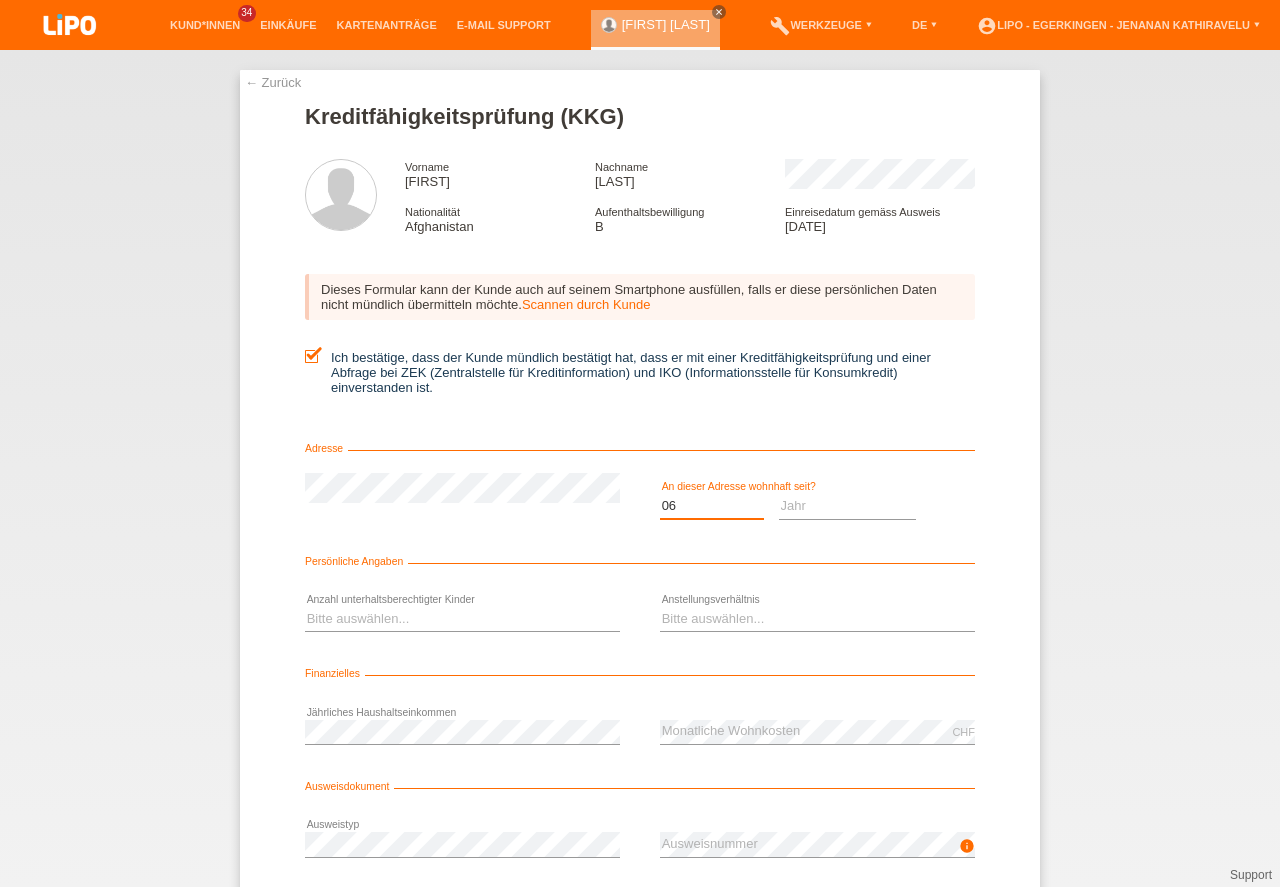 click on "06" at bounding box center [0, 0] 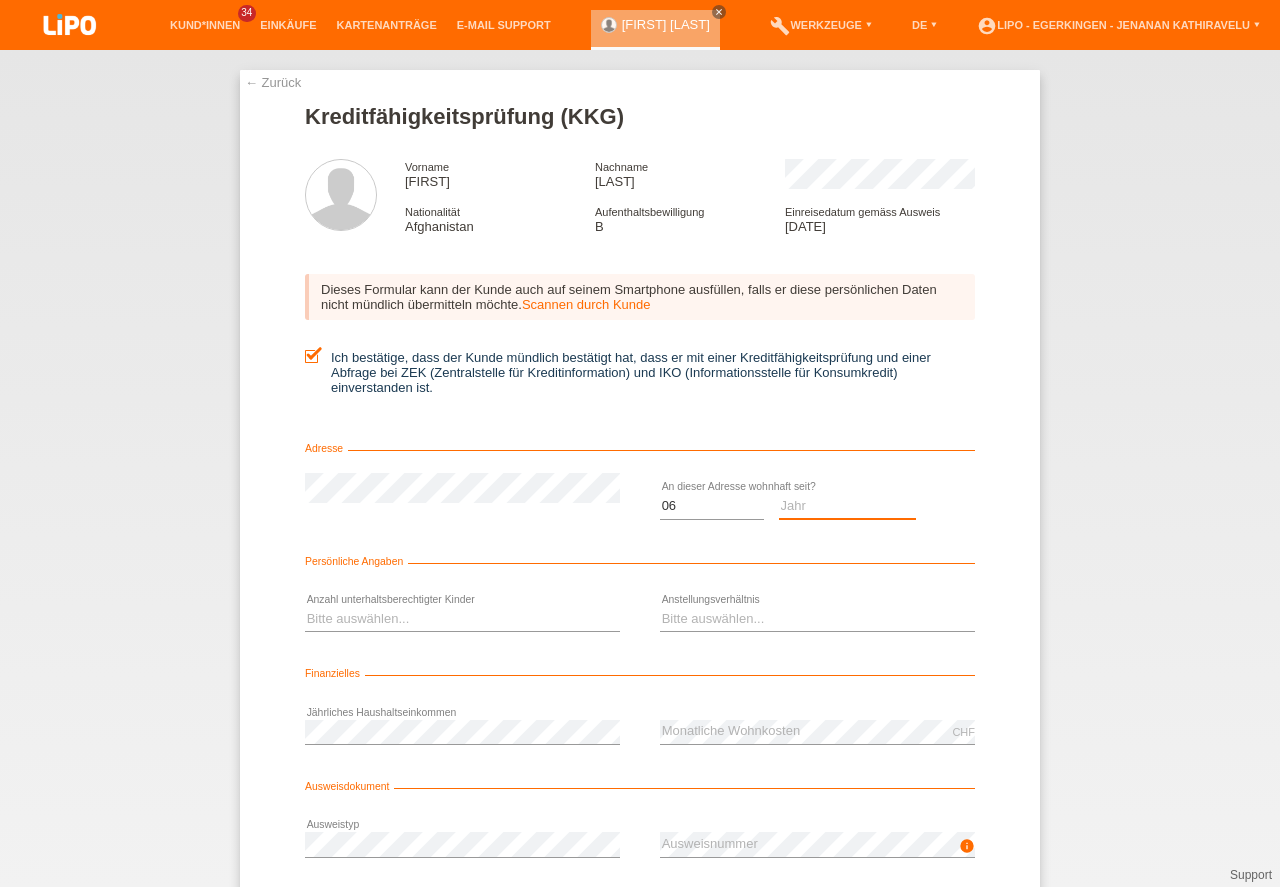 click on "Jahr
2025
2024
2023
2022
2021
2020
2019
2018
2017
2016 2015 2014 2013 2012 2011 2010 2009 2008 2007 2006 2005 2004 2003" at bounding box center [848, 506] 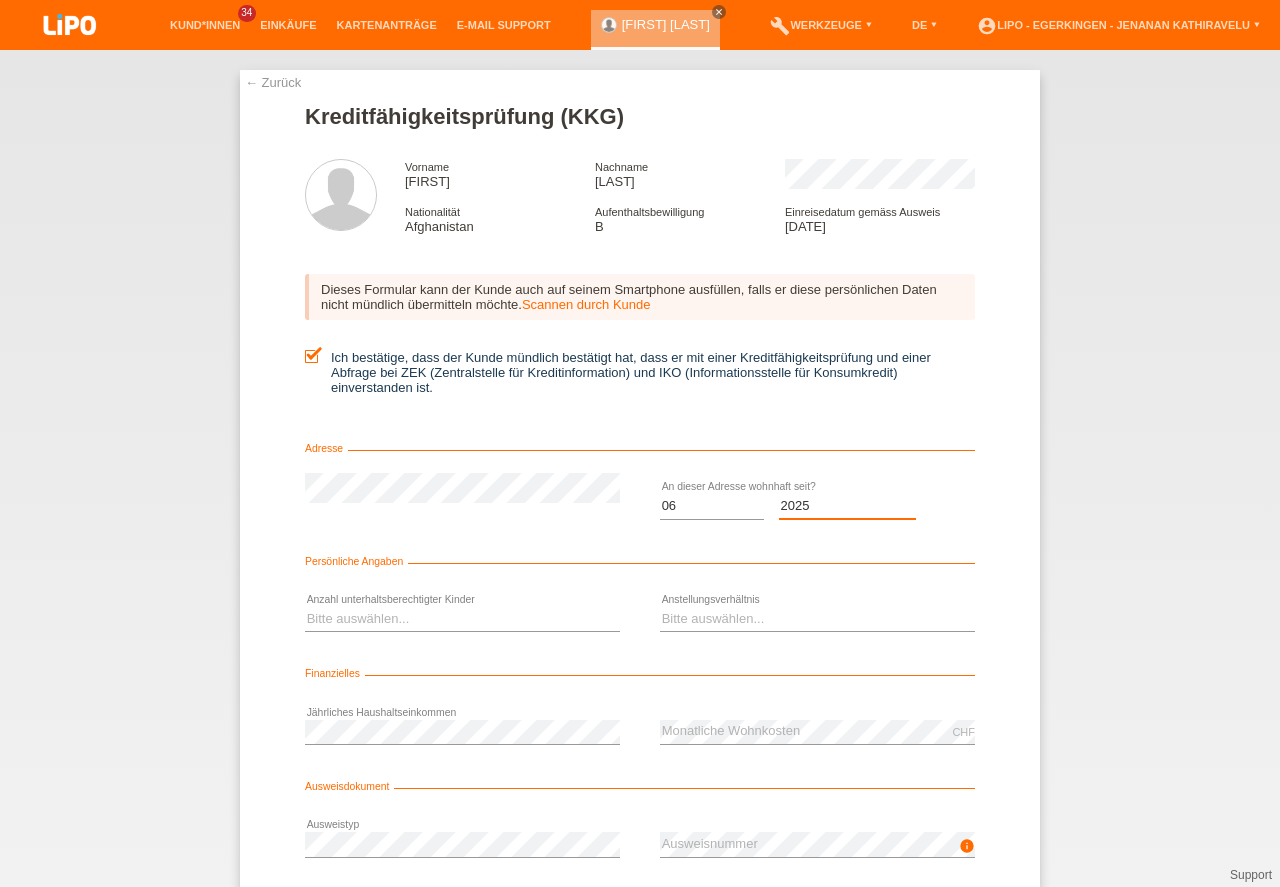 click on "2025" at bounding box center (0, 0) 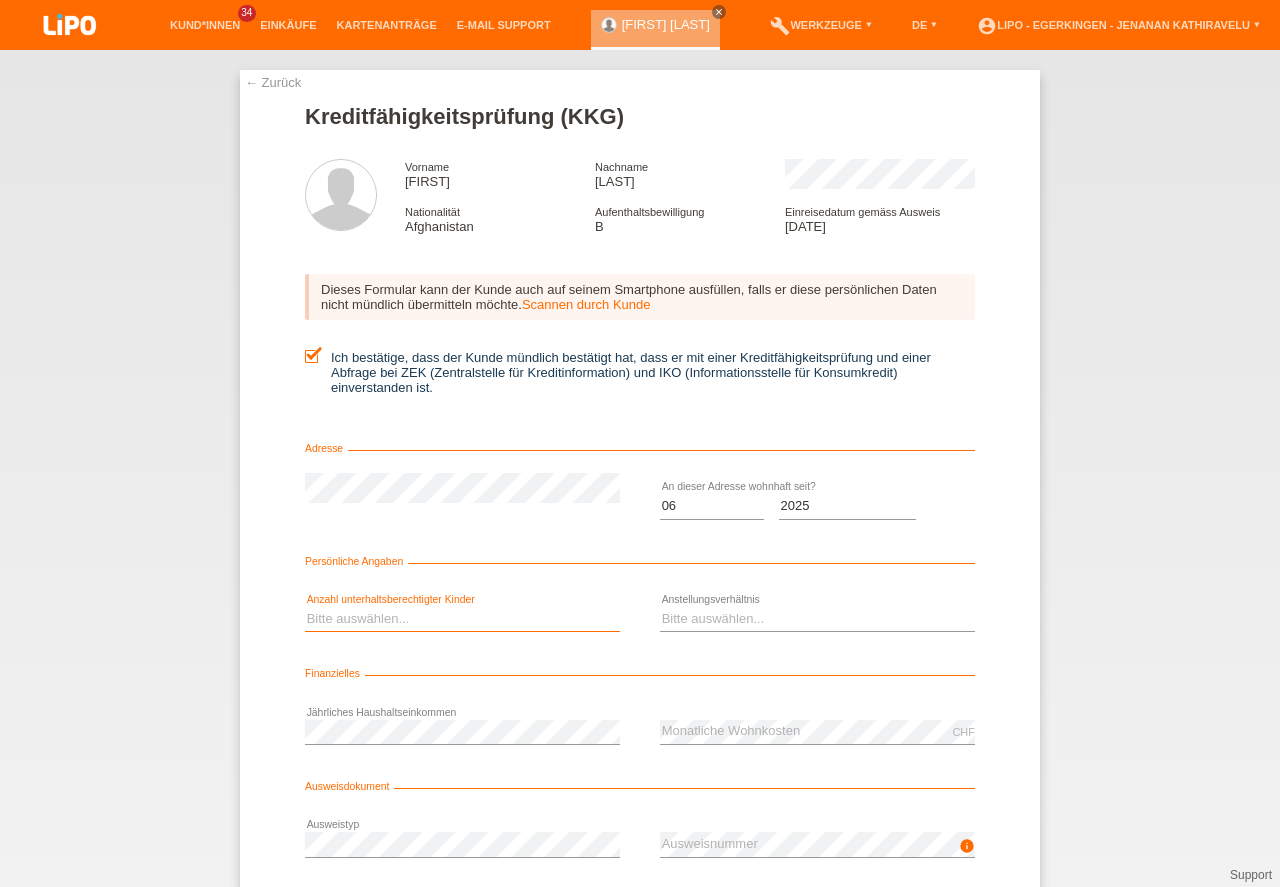 click on "Bitte auswählen...
0
1
2
3
4
5
6
7
8
9" at bounding box center [462, 619] 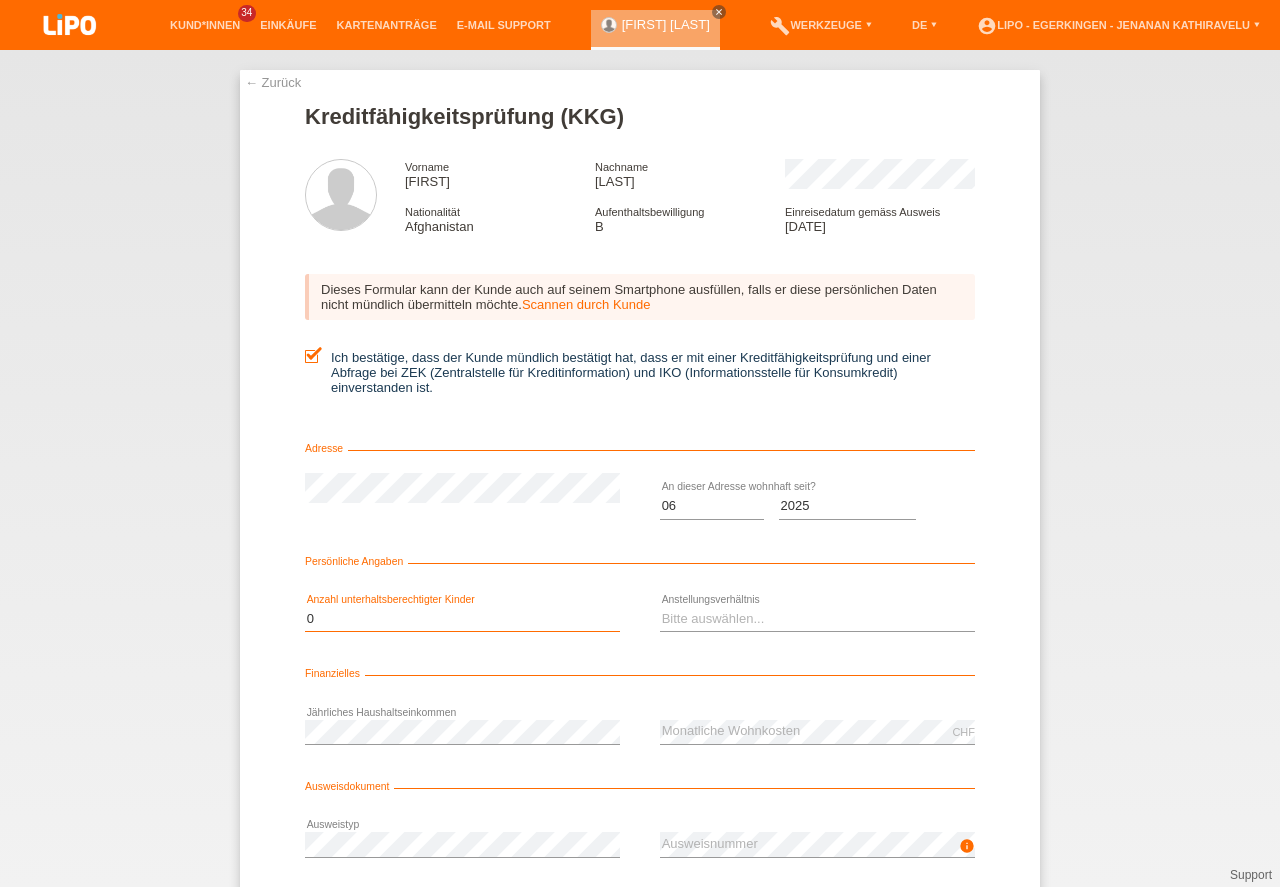 click on "0" at bounding box center [0, 0] 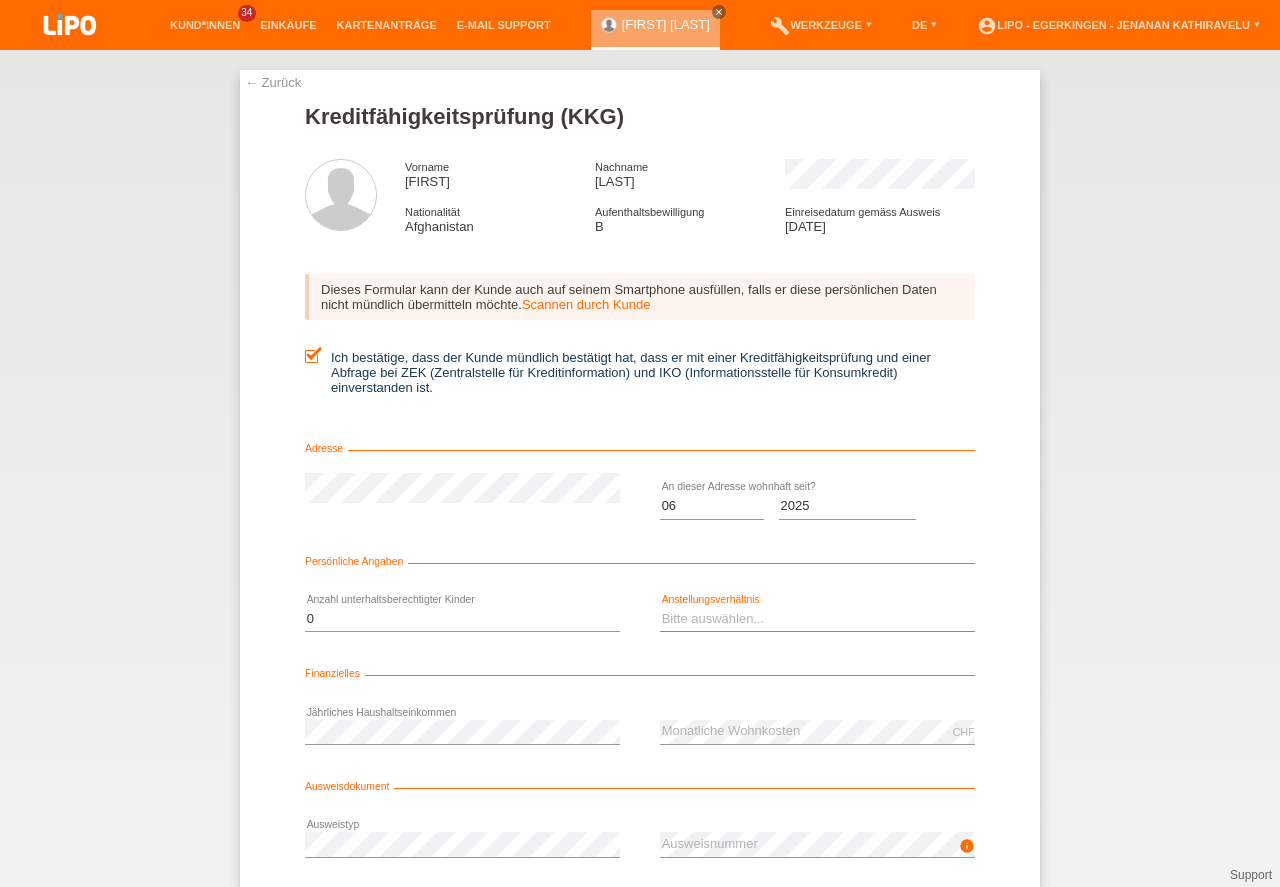 click on "Bitte auswählen...
Unbefristet
Befristet
Lehrling/Student
Pensioniert
Nicht arbeitstätig
Hausfrau/-mann
Selbständig" at bounding box center [817, 619] 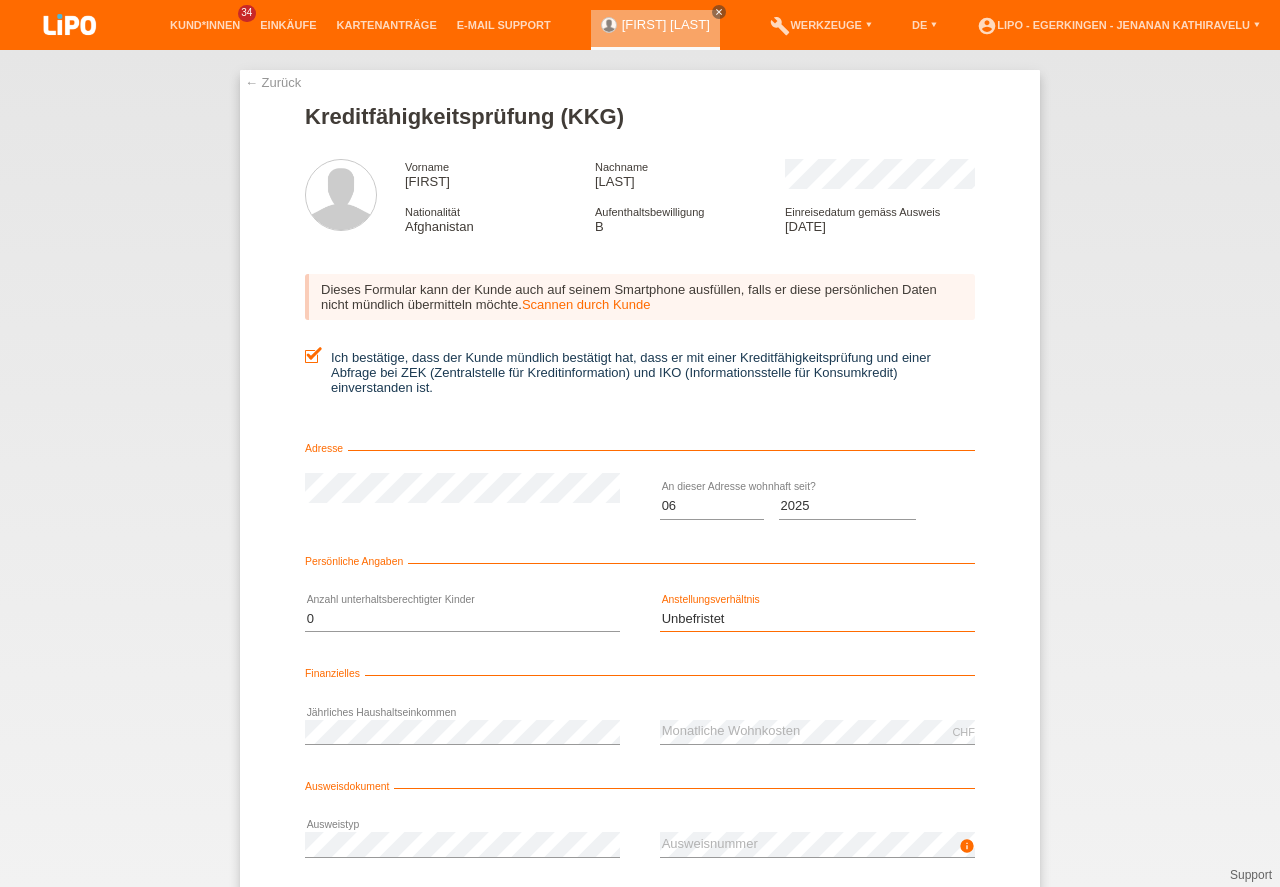 click on "Unbefristet" at bounding box center [0, 0] 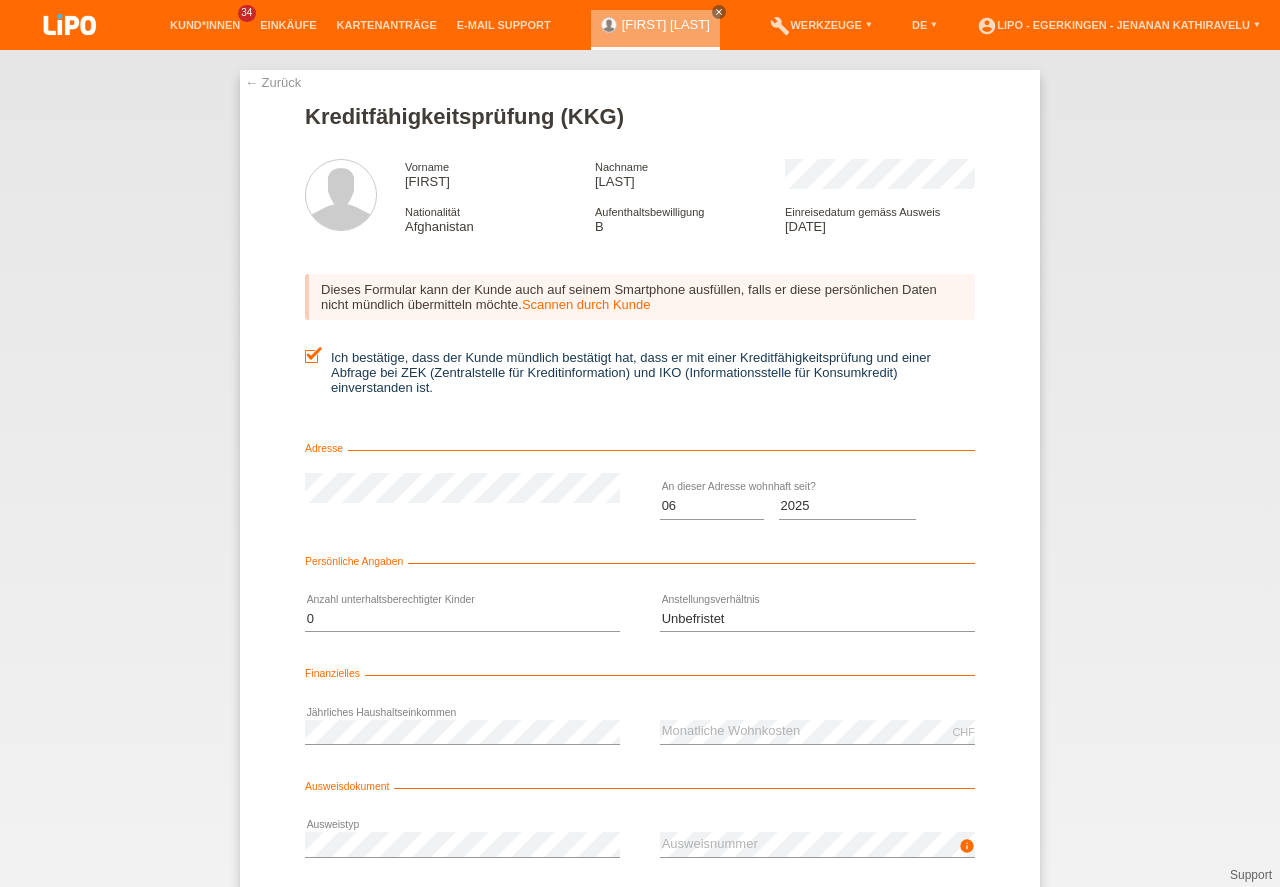 click on "CHF
error
Monatliche Wohnkosten" at bounding box center [817, 732] 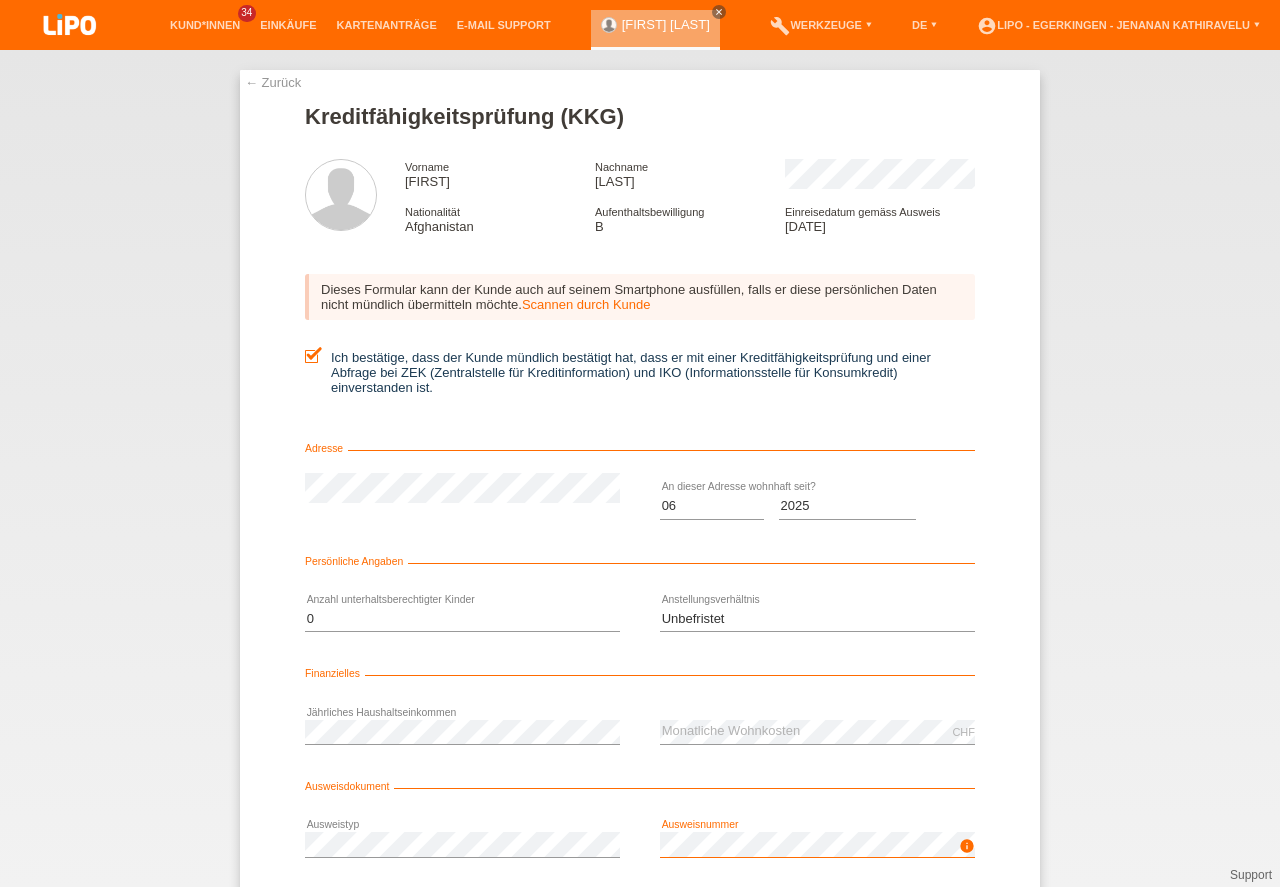 scroll, scrollTop: 132, scrollLeft: 0, axis: vertical 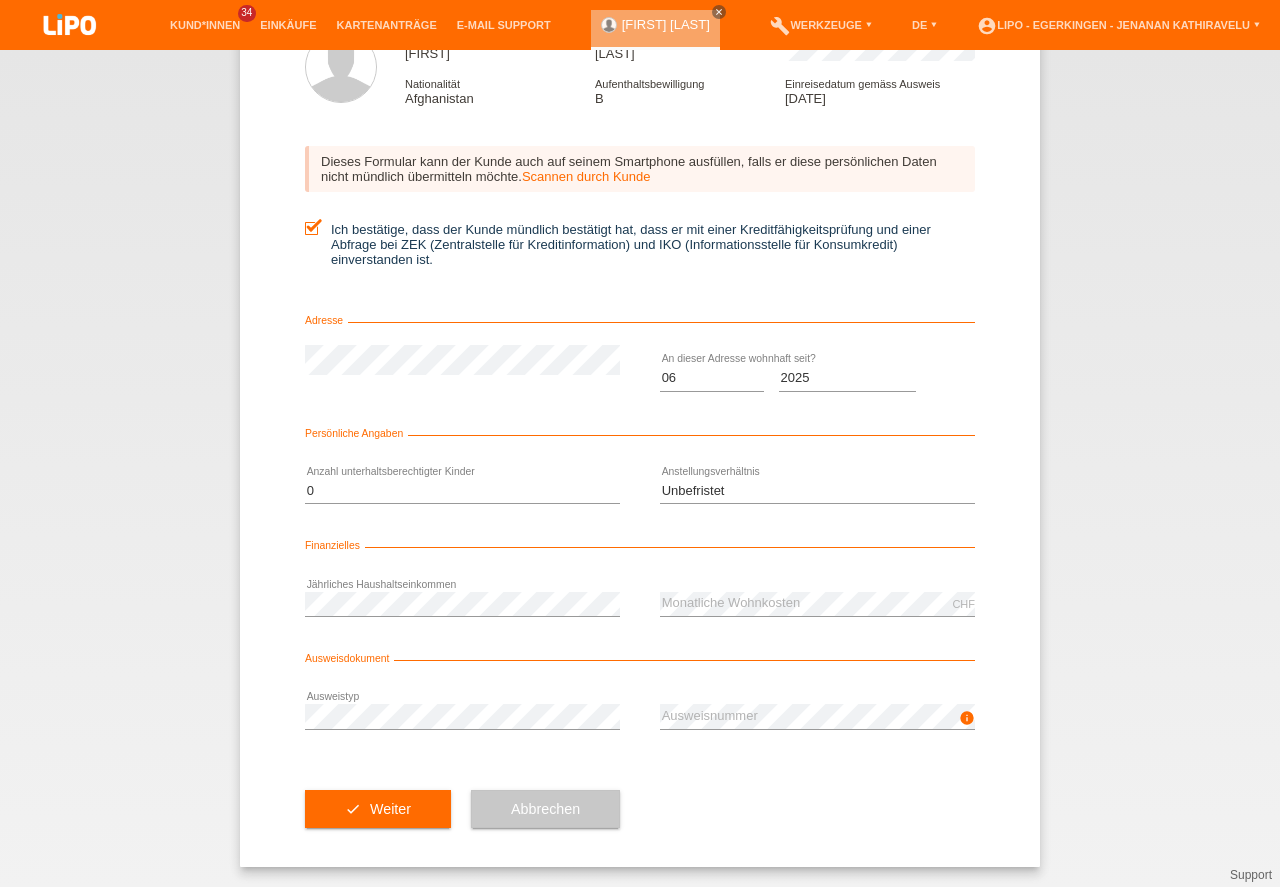click on "check   Weiter" at bounding box center [378, 809] 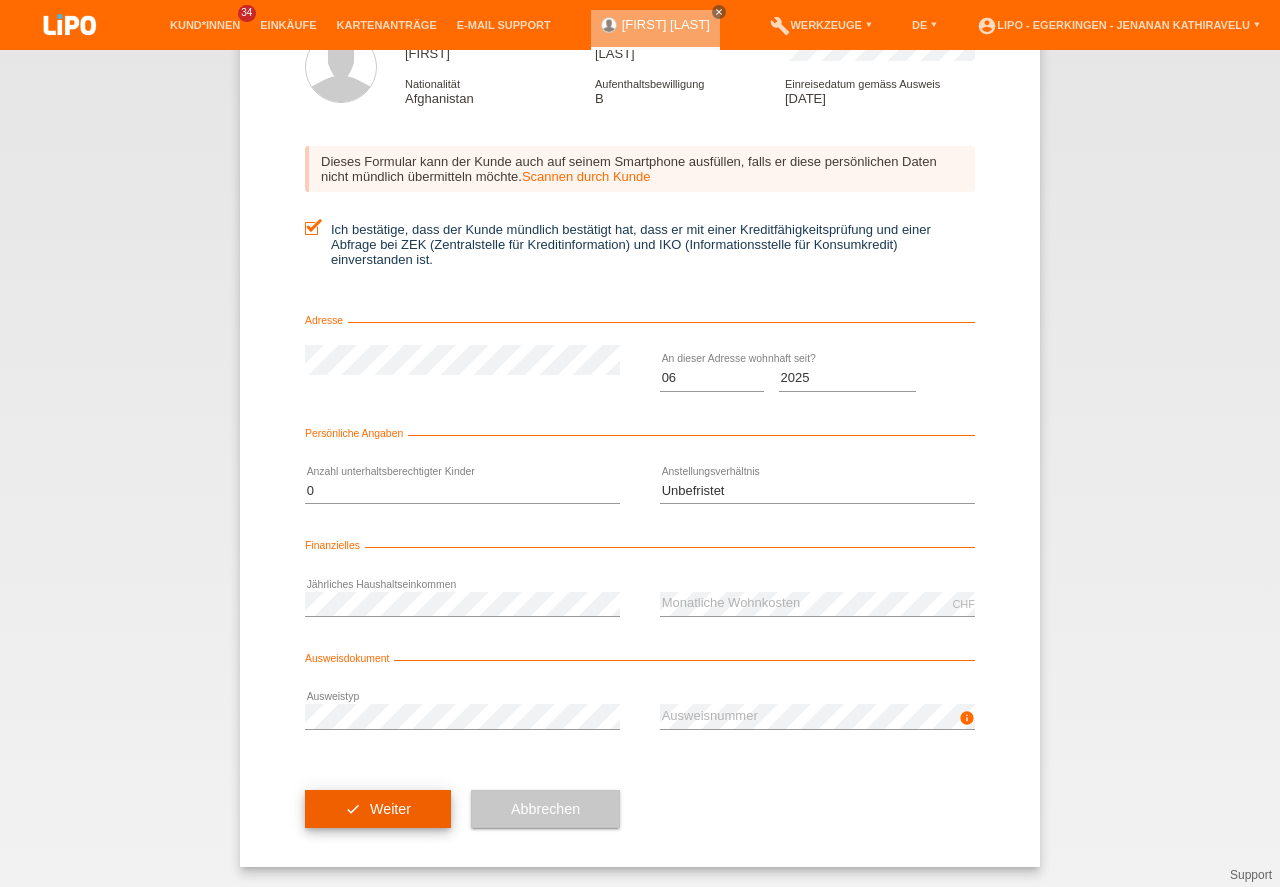 click on "check   Weiter" at bounding box center (378, 809) 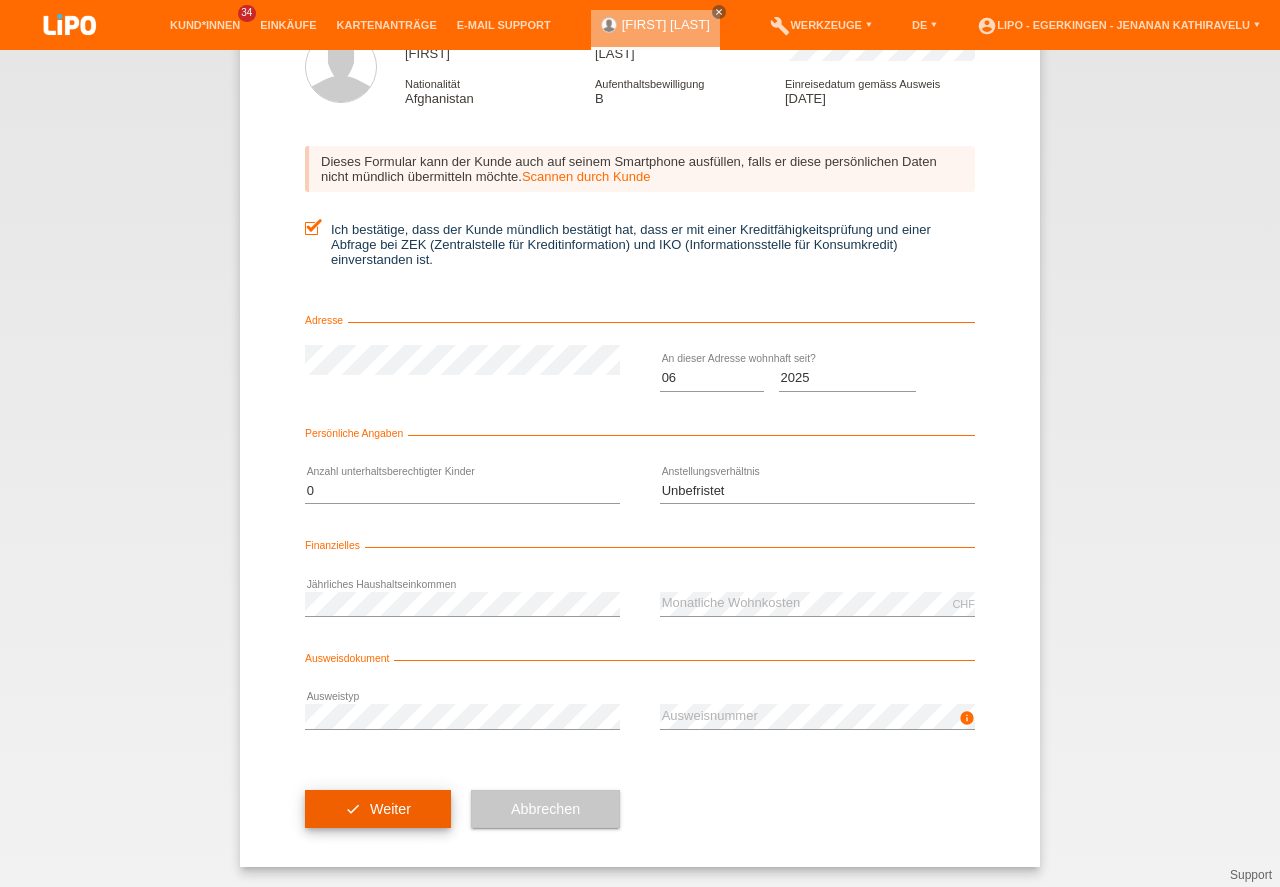 click on "check   Weiter" at bounding box center (378, 809) 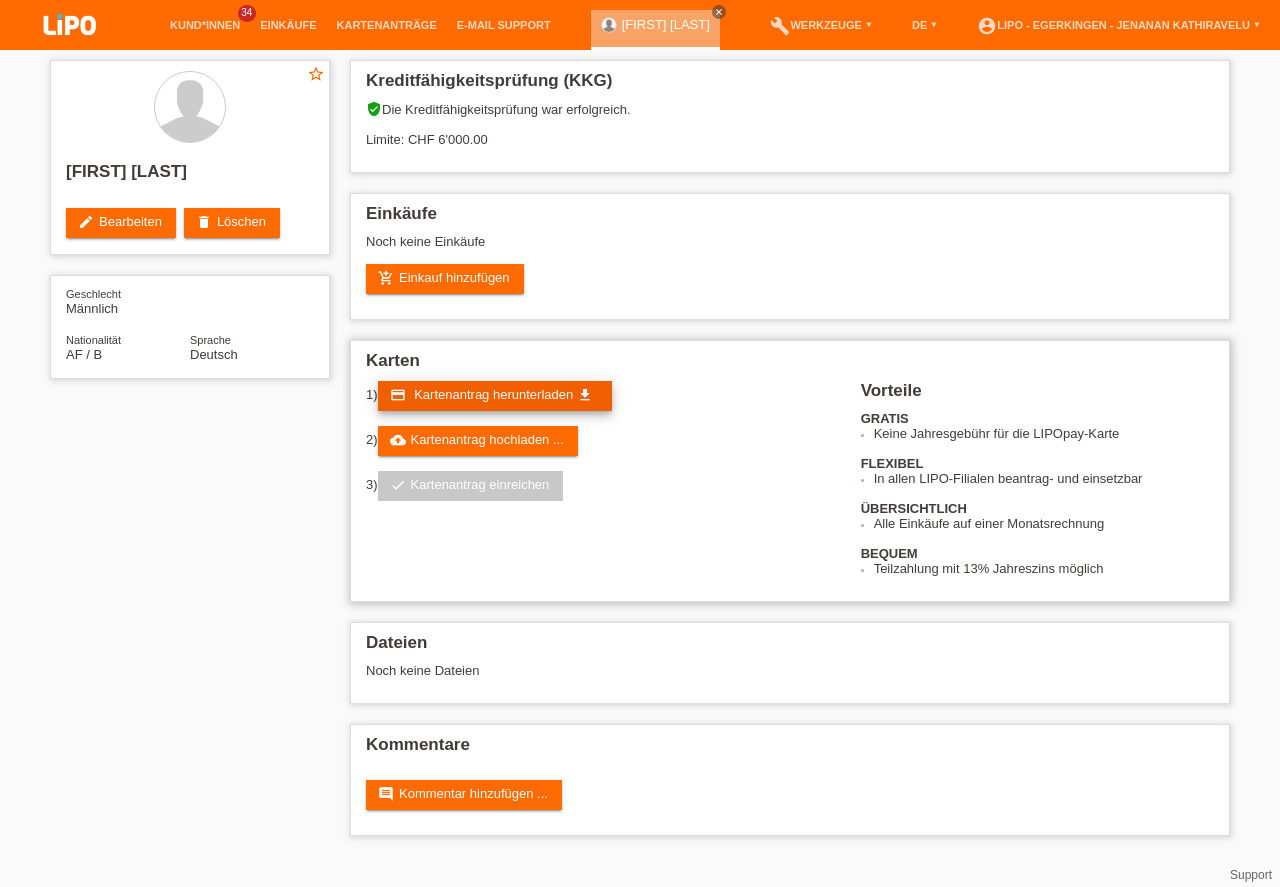 click on "Kartenantrag herunterladen" at bounding box center (493, 394) 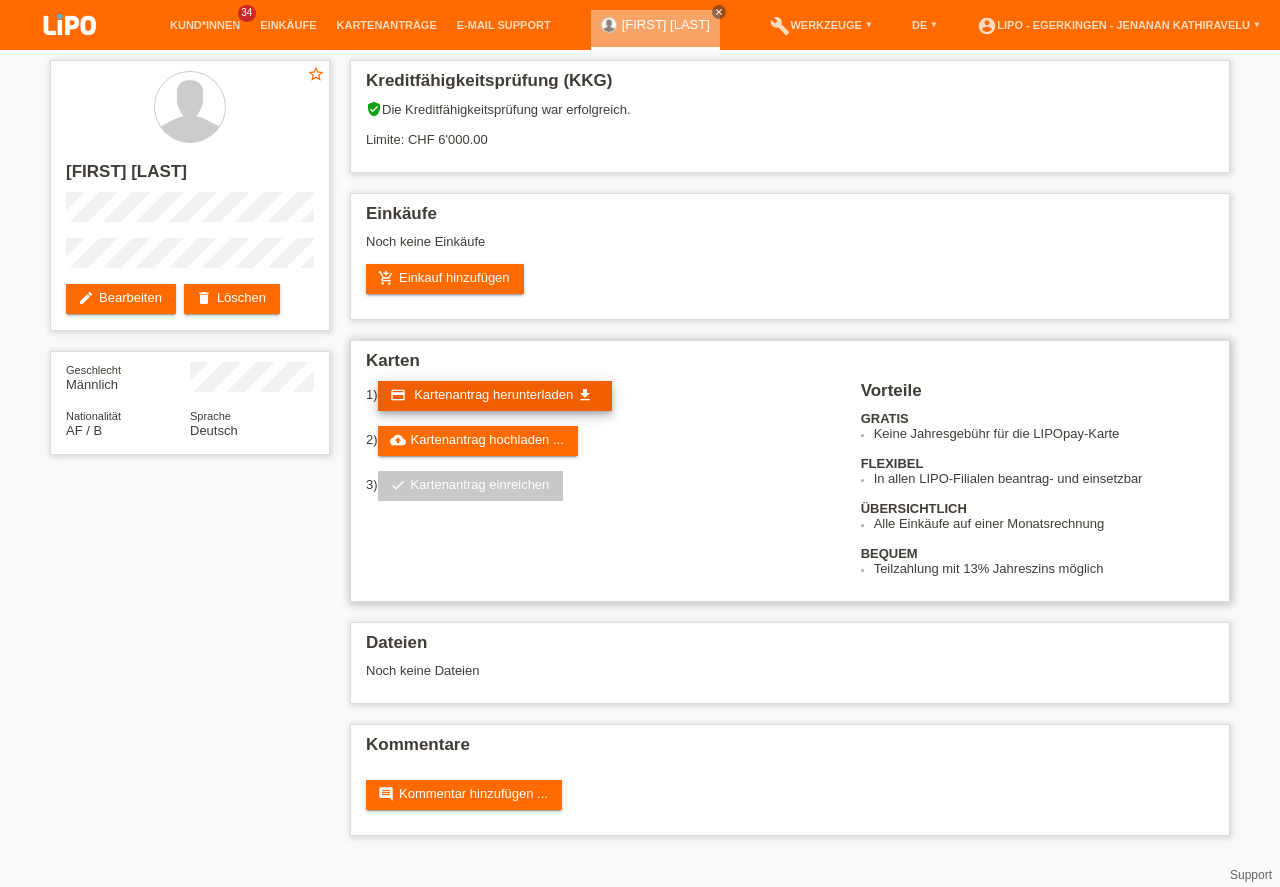 click on "Kartenantrag herunterladen" at bounding box center (493, 394) 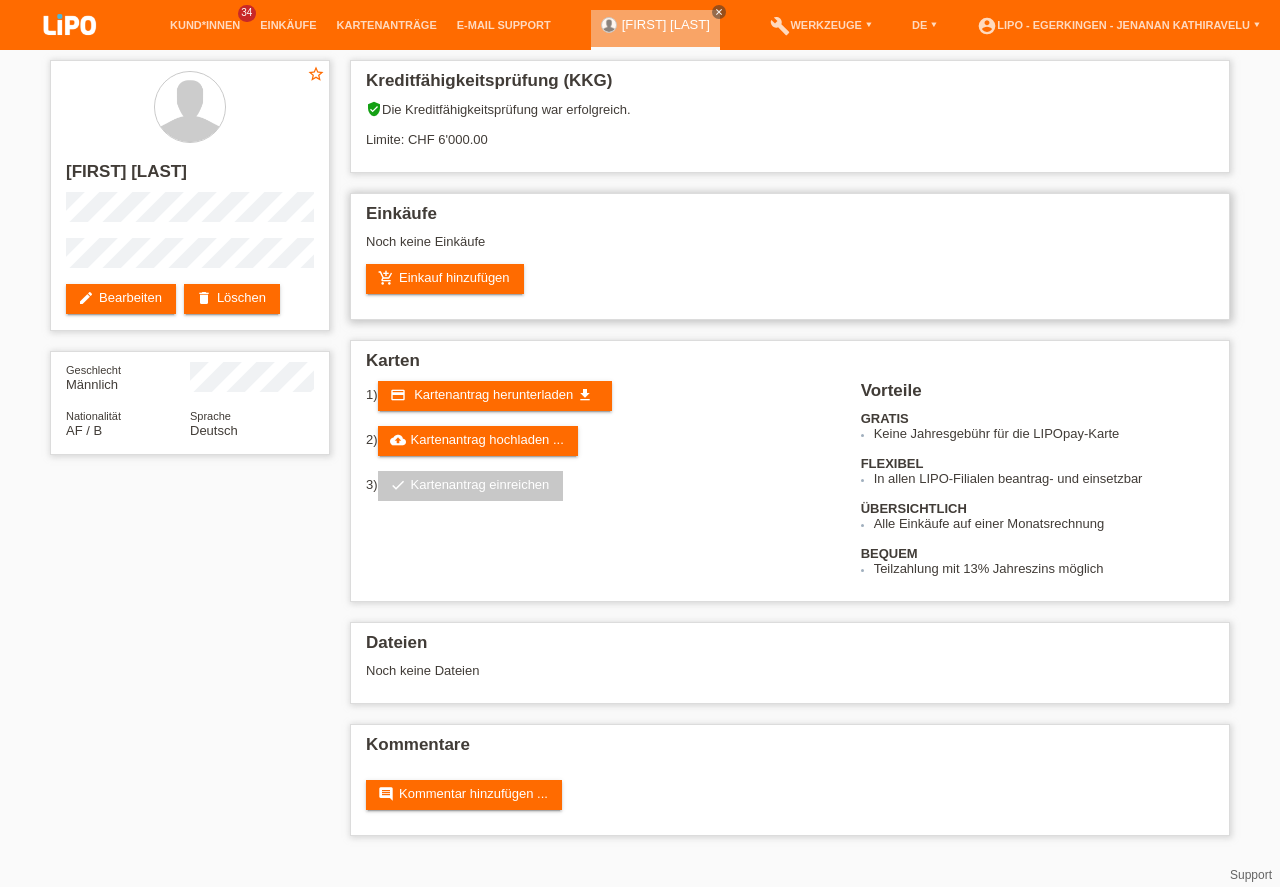 click on "Einkäufe
Noch keine Einkäufe
add_shopping_cart  Einkauf hinzufügen" at bounding box center (790, 256) 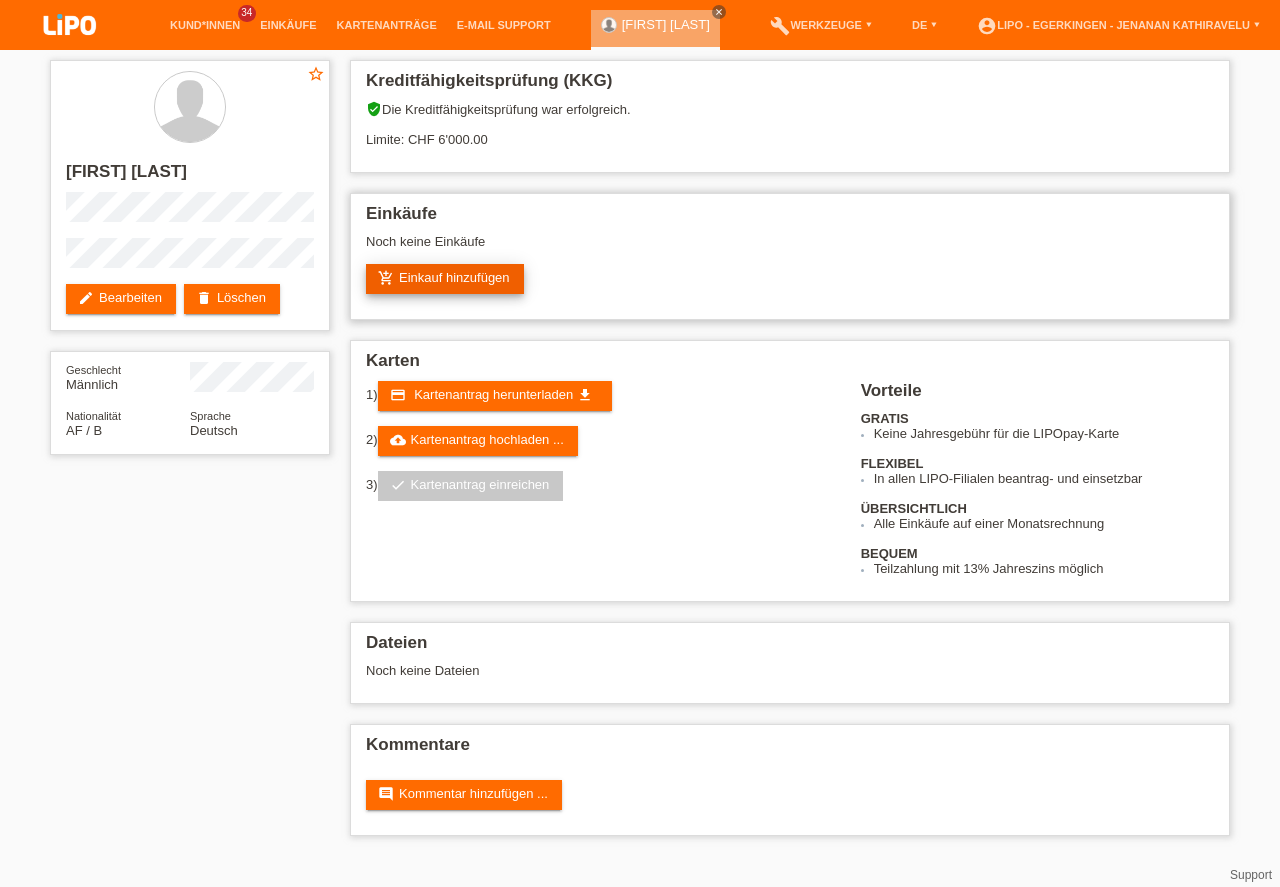 click on "add_shopping_cart  Einkauf hinzufügen" at bounding box center (445, 279) 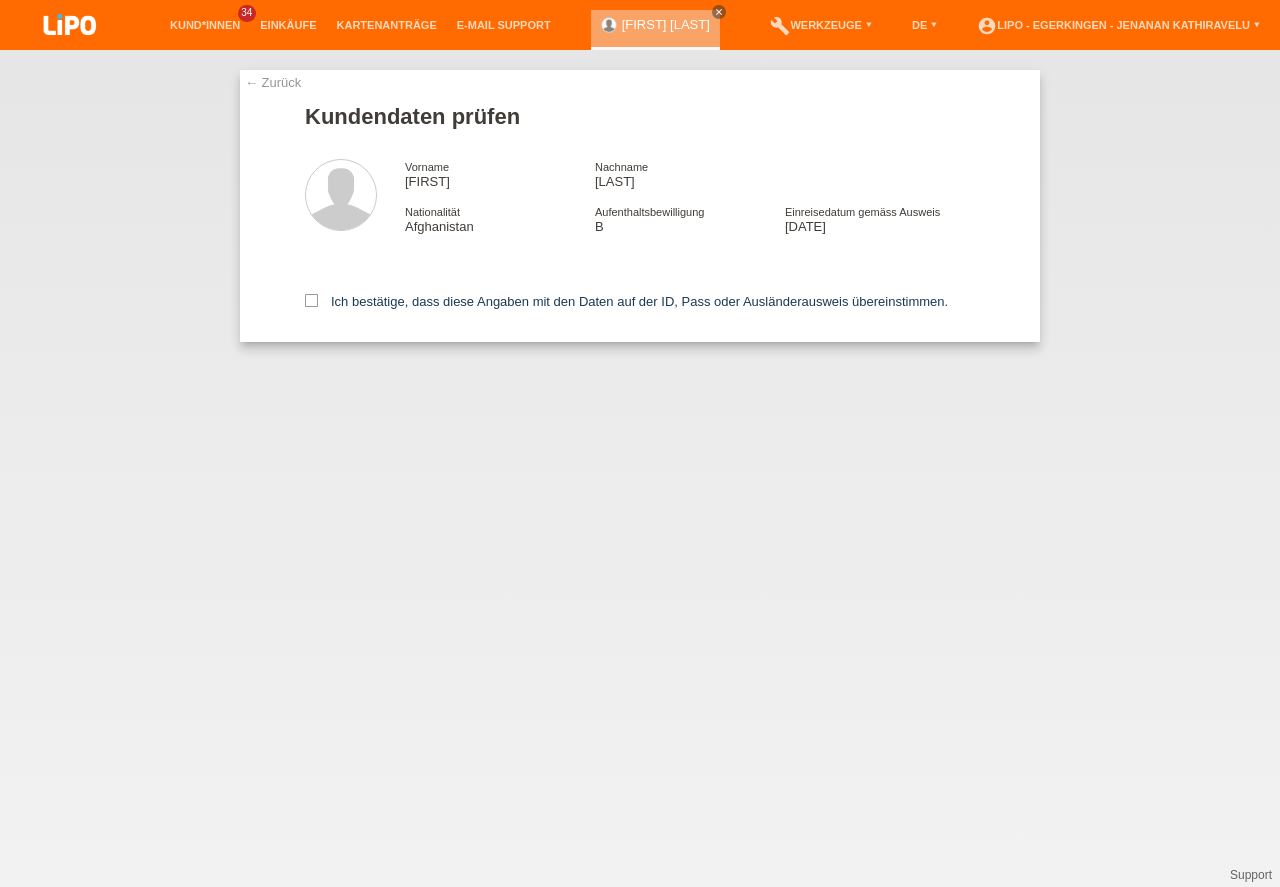 click at bounding box center [311, 300] 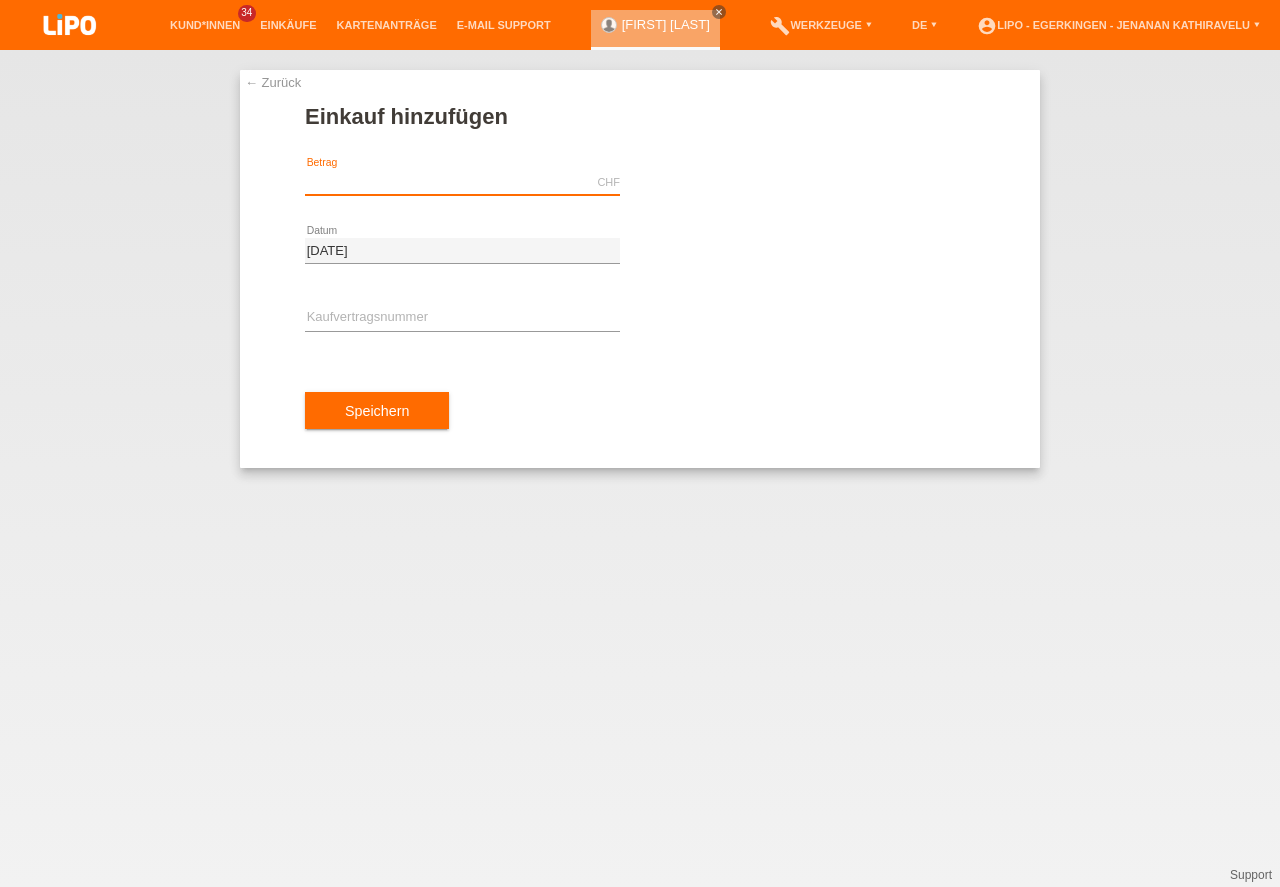 click at bounding box center (462, 182) 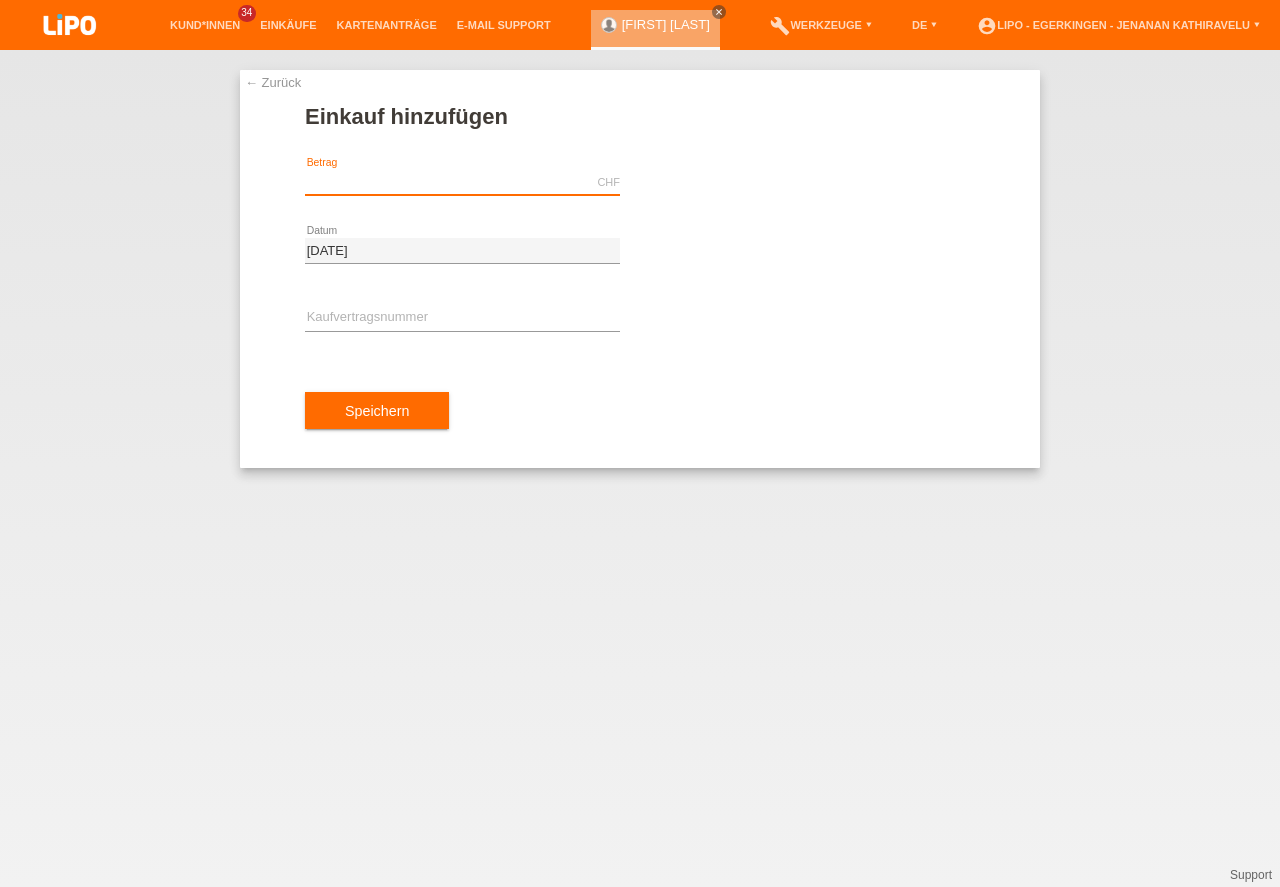 click at bounding box center (462, 182) 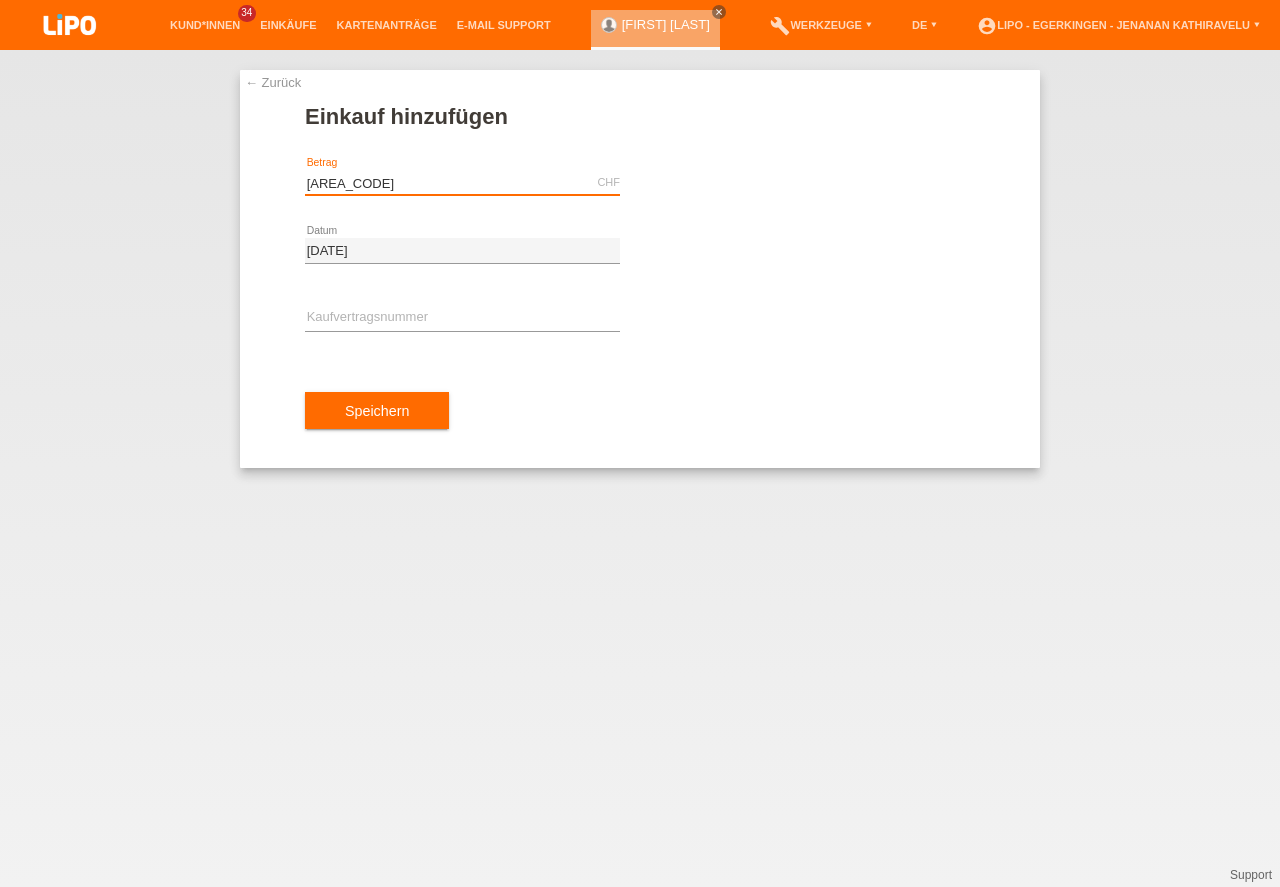 type on "[AREA_CODE]" 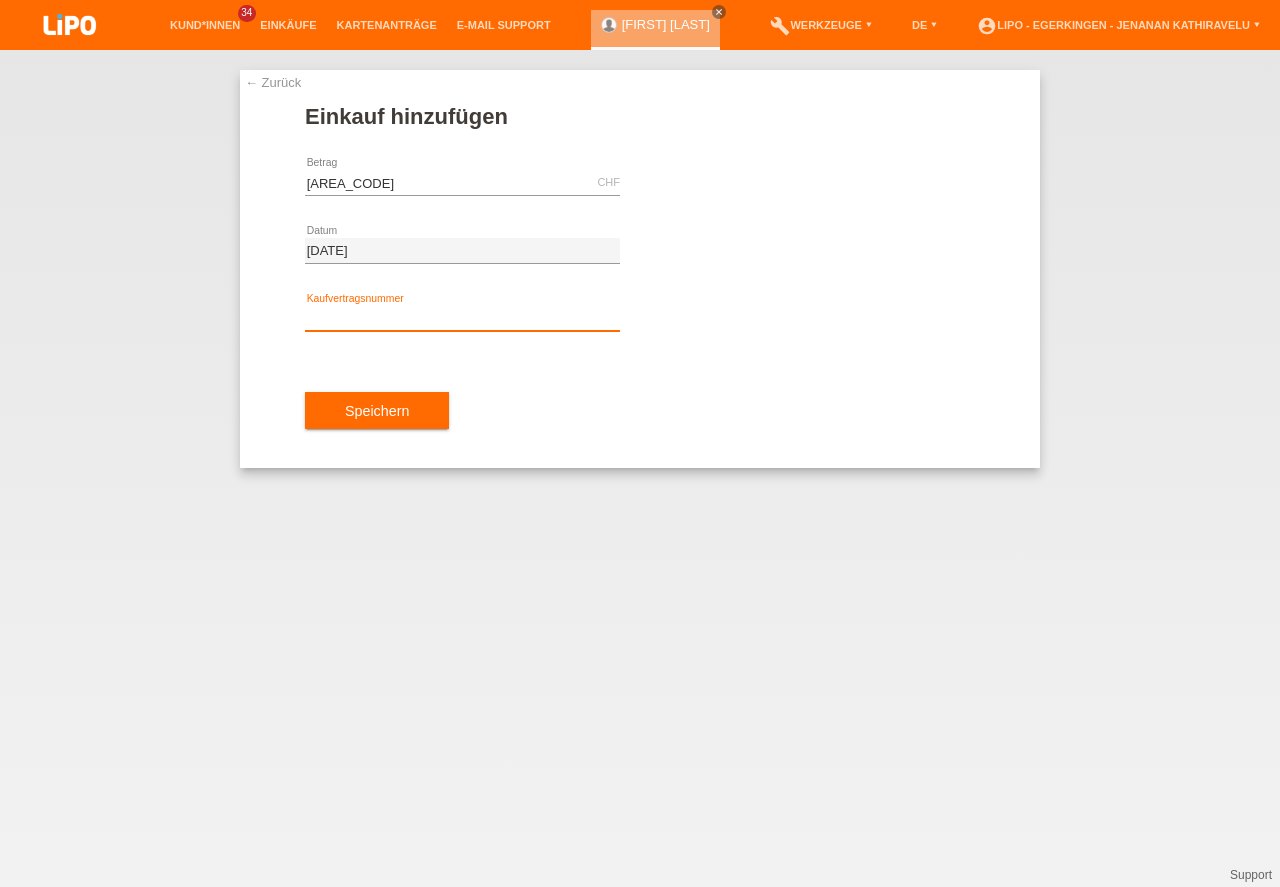 click at bounding box center (462, 318) 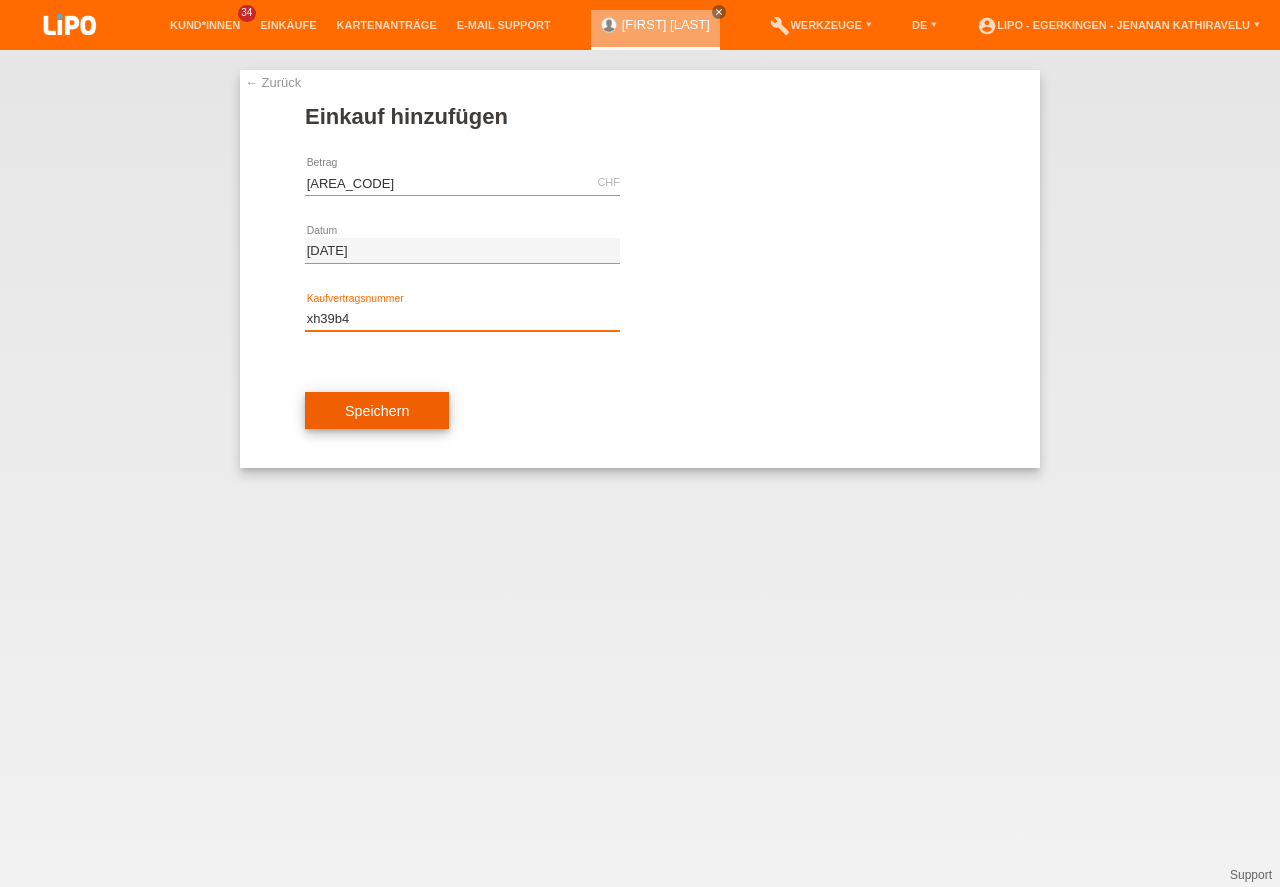 type on "xh39b4" 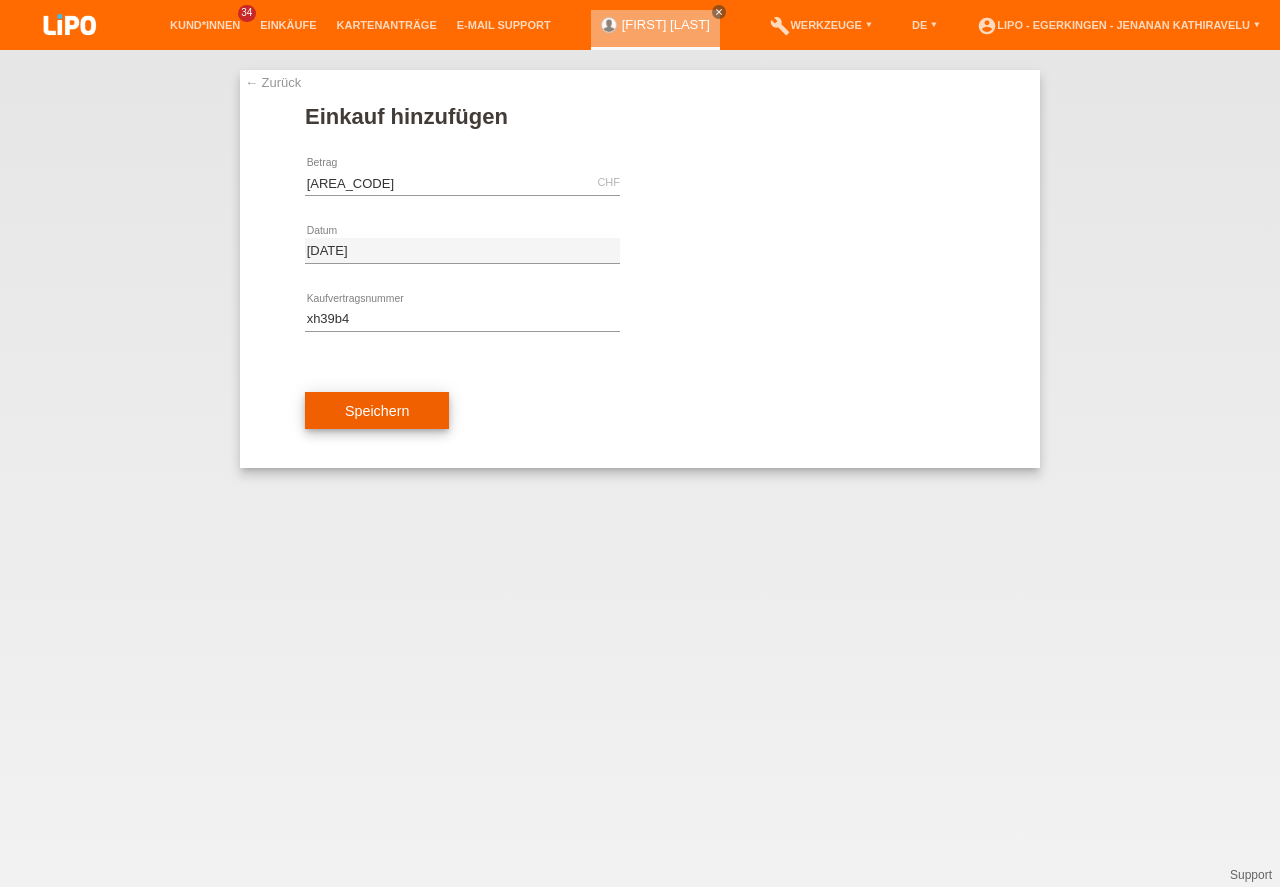 click on "Speichern" at bounding box center [377, 411] 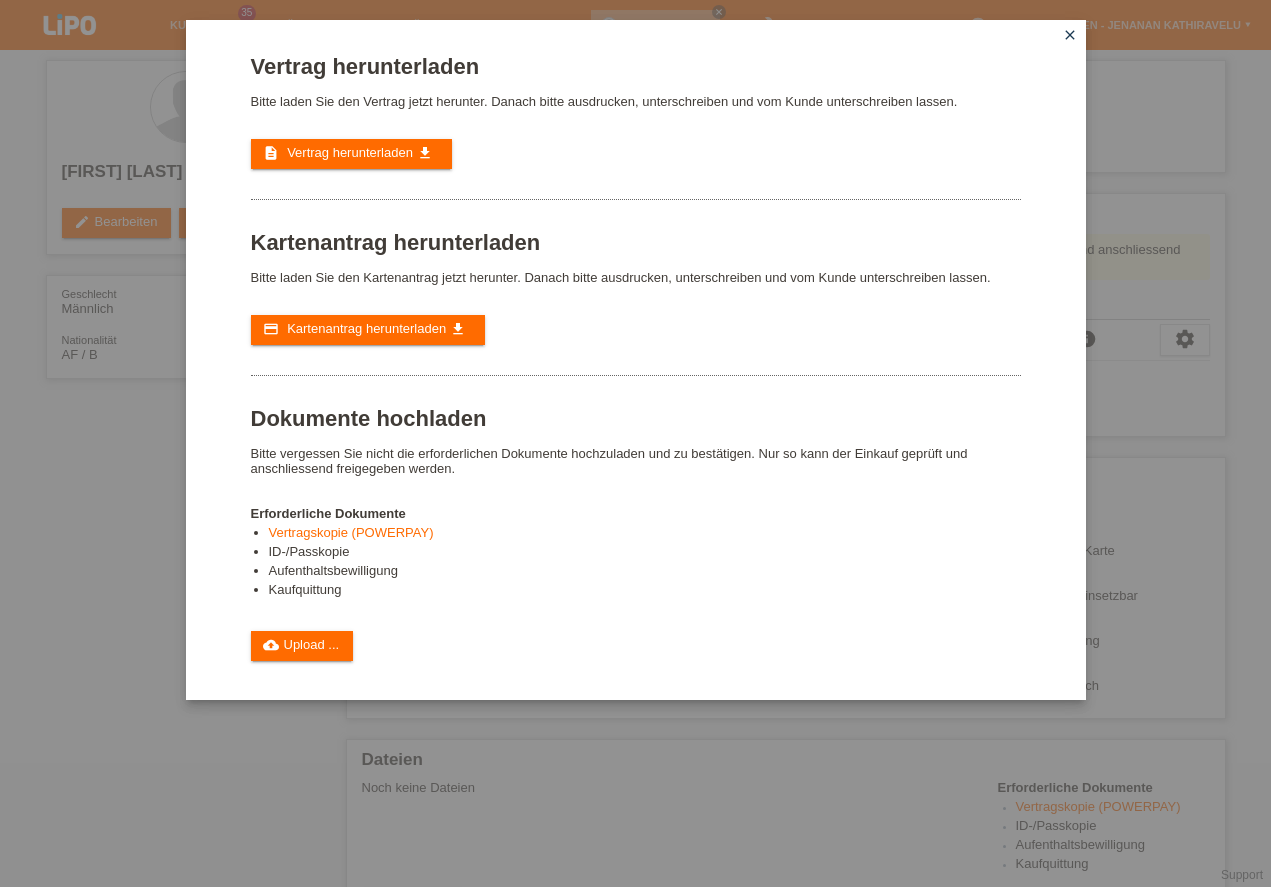 scroll, scrollTop: 0, scrollLeft: 0, axis: both 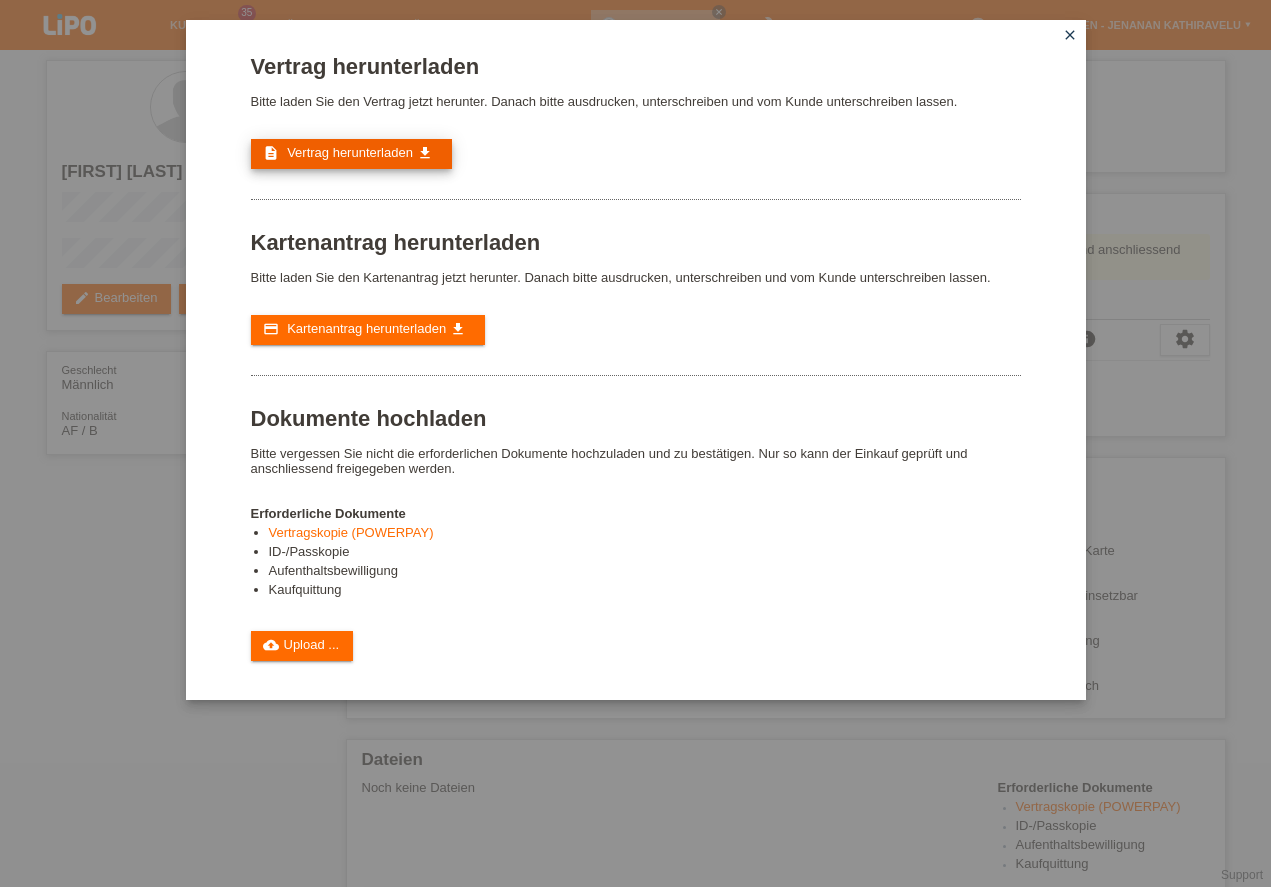 click on "Vertrag herunterladen" at bounding box center (350, 152) 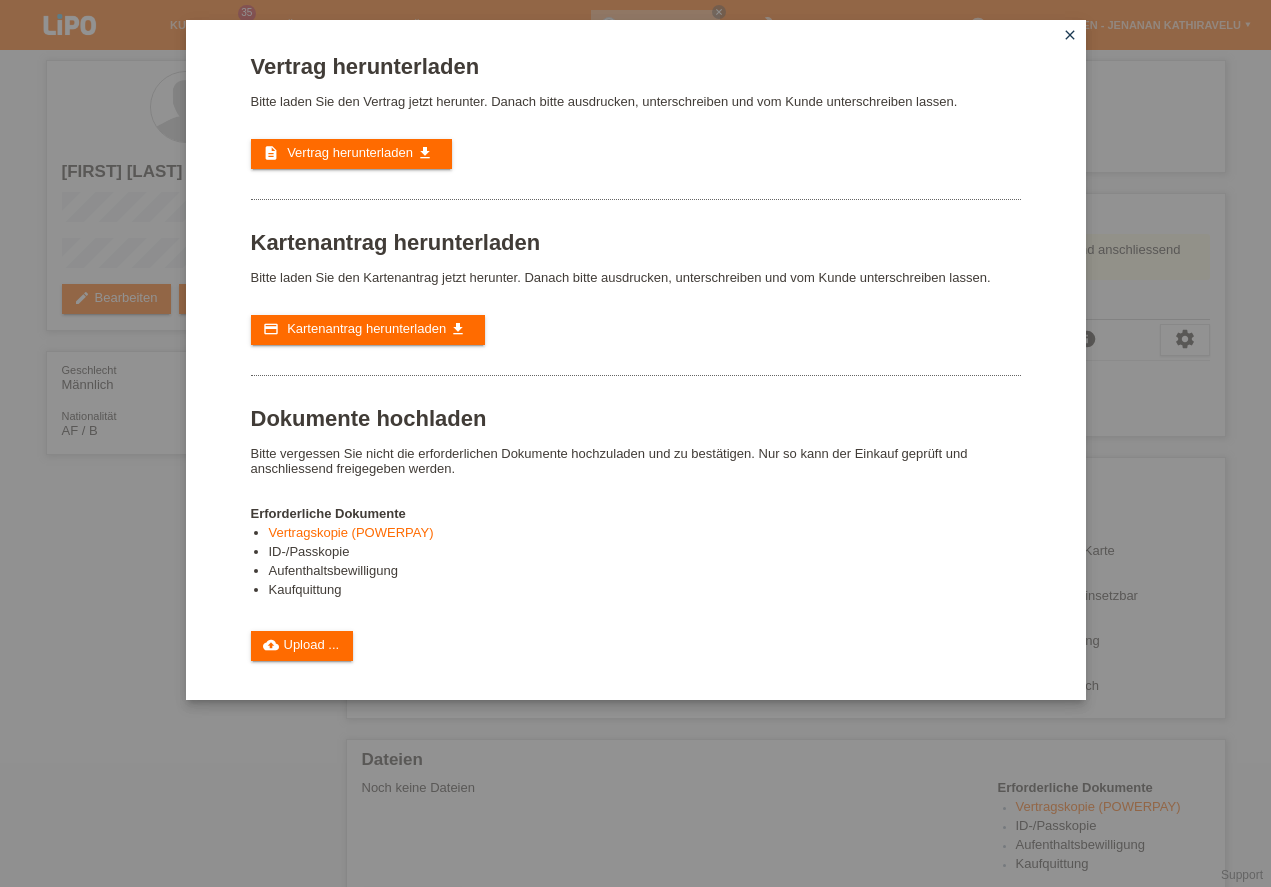 click on "close" at bounding box center [1070, 35] 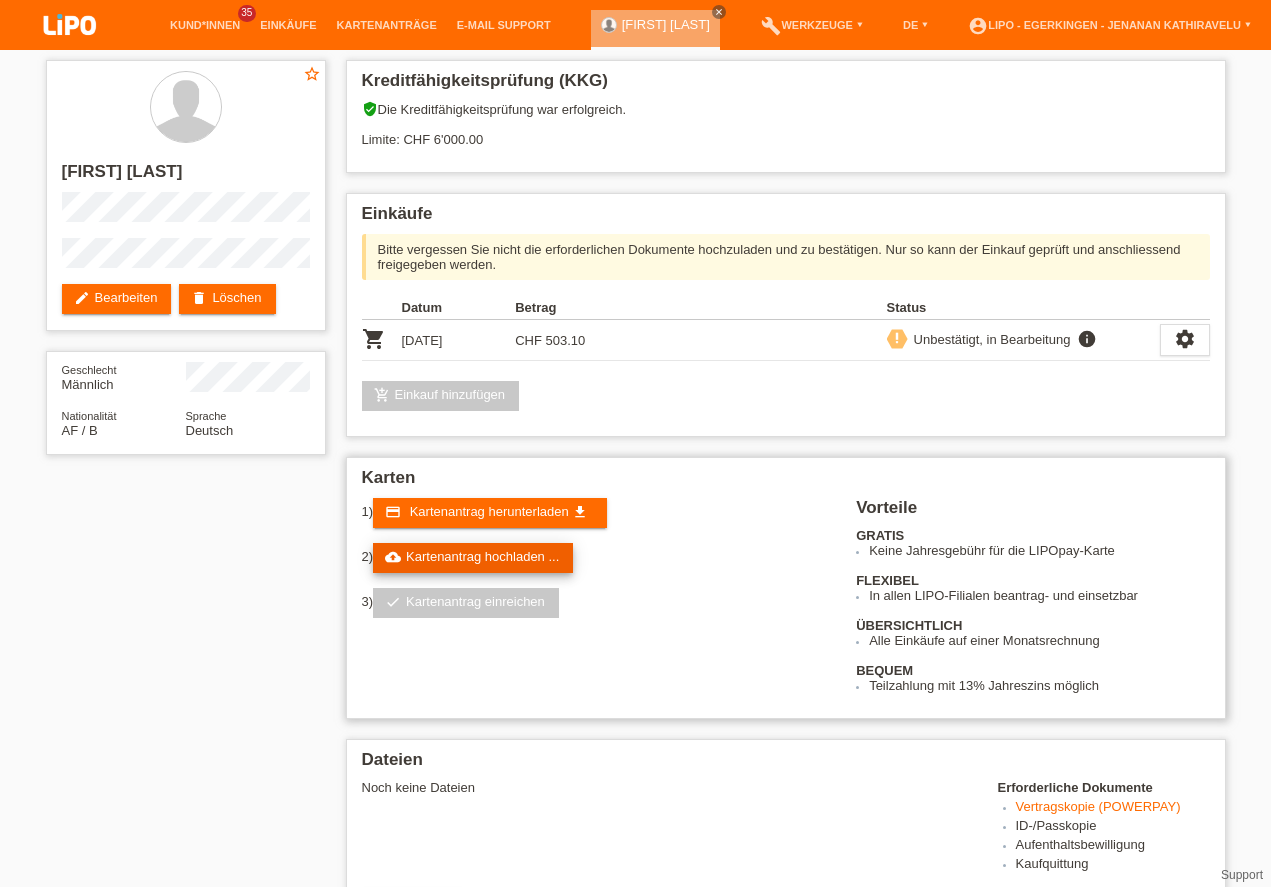click on "cloud_upload  Kartenantrag hochladen ..." at bounding box center [473, 558] 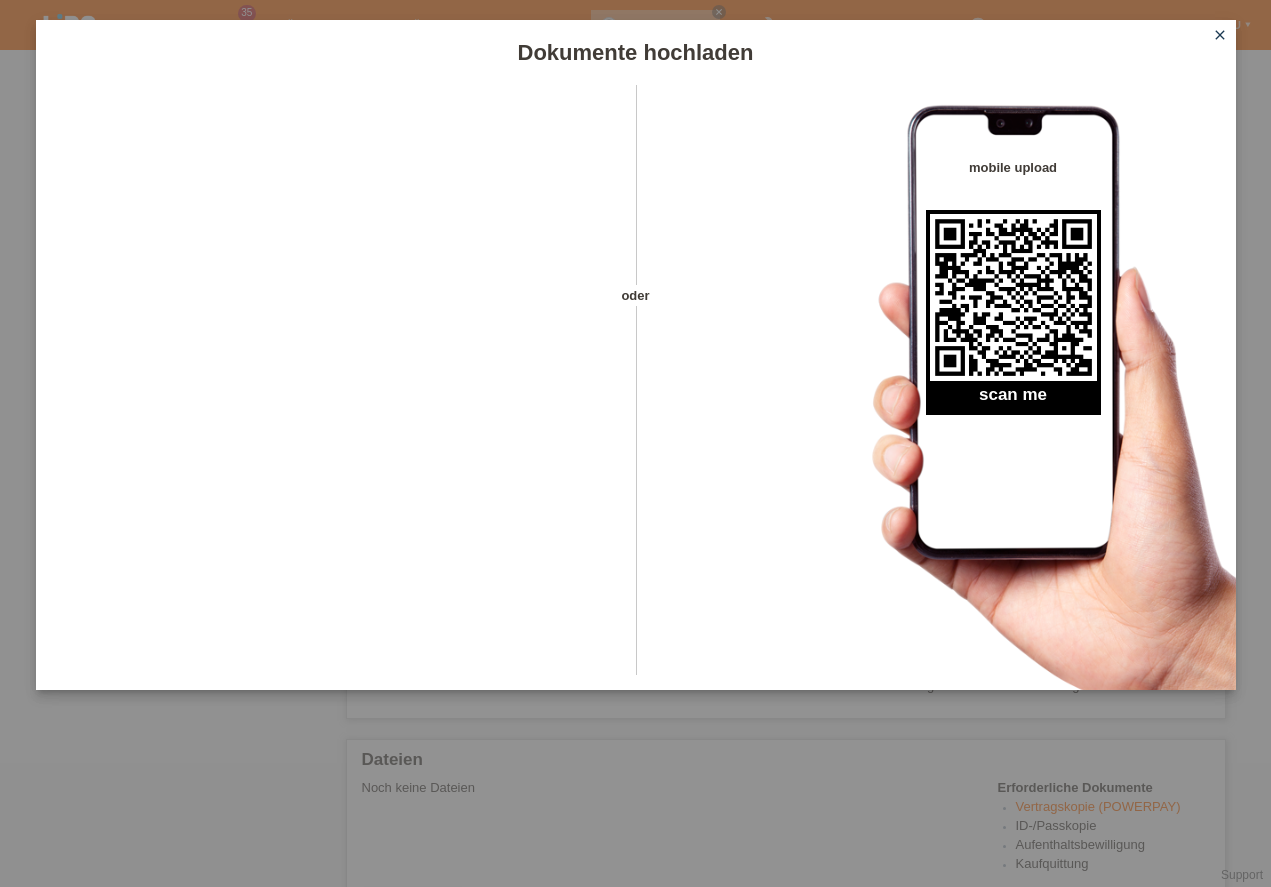 click on "close" at bounding box center (1220, 35) 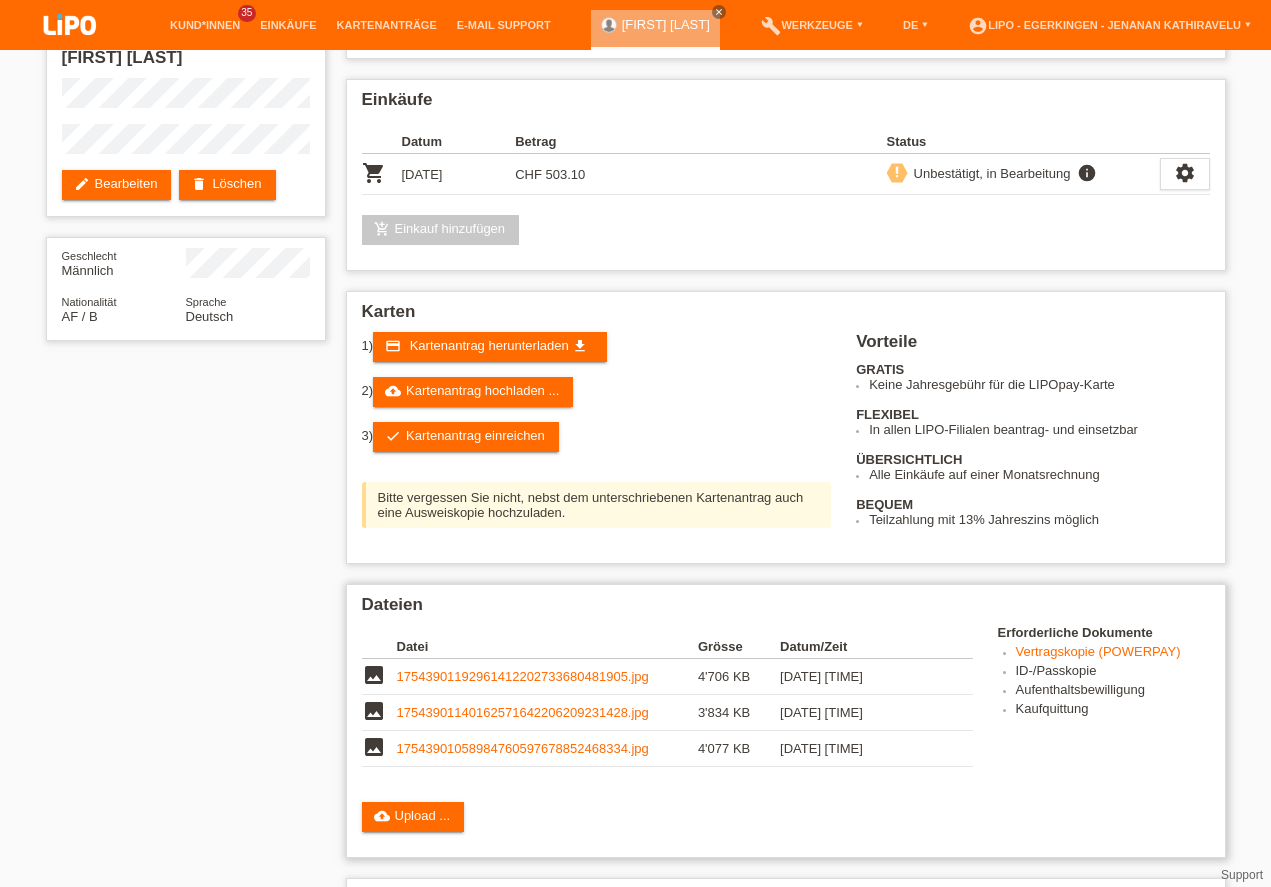 scroll, scrollTop: 228, scrollLeft: 0, axis: vertical 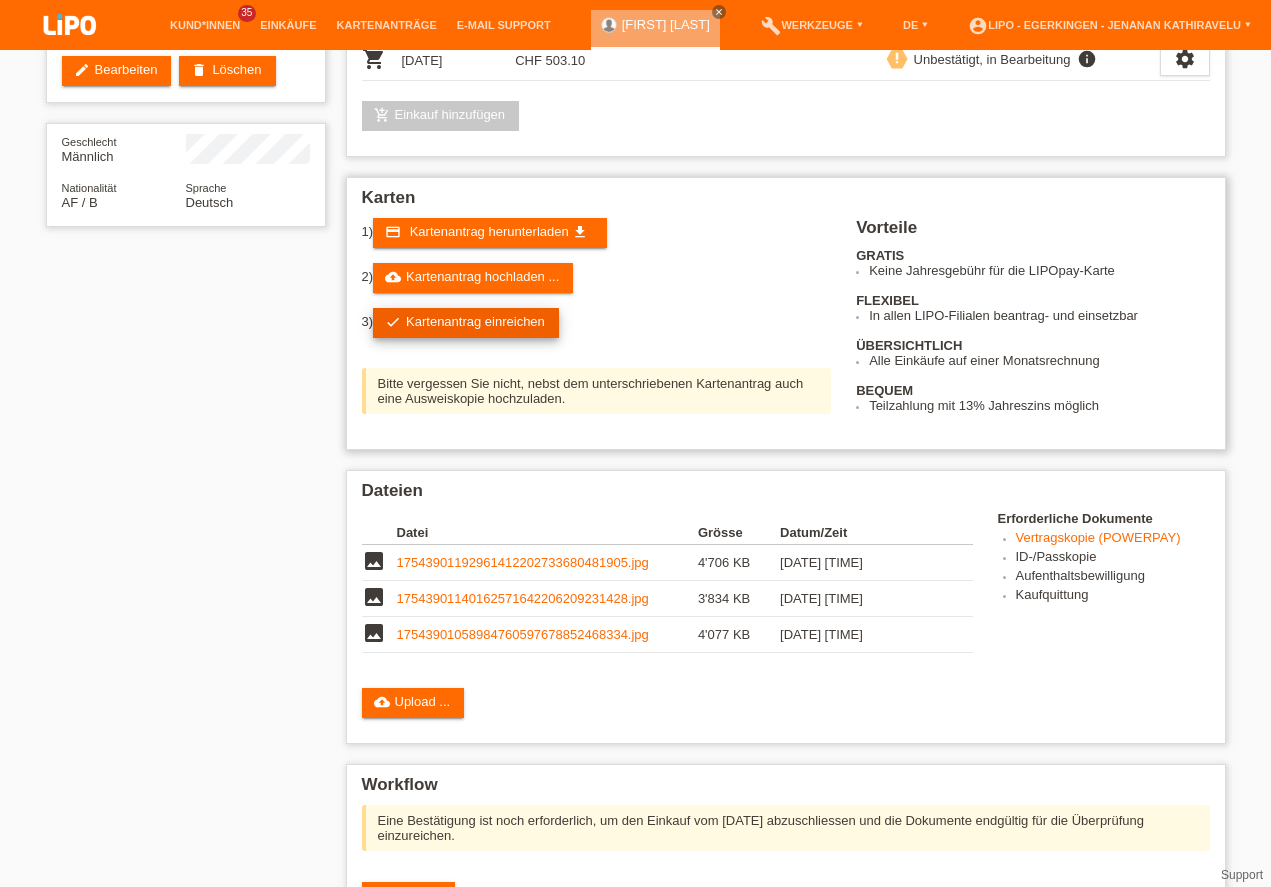click on "check  Kartenantrag einreichen" at bounding box center (466, 323) 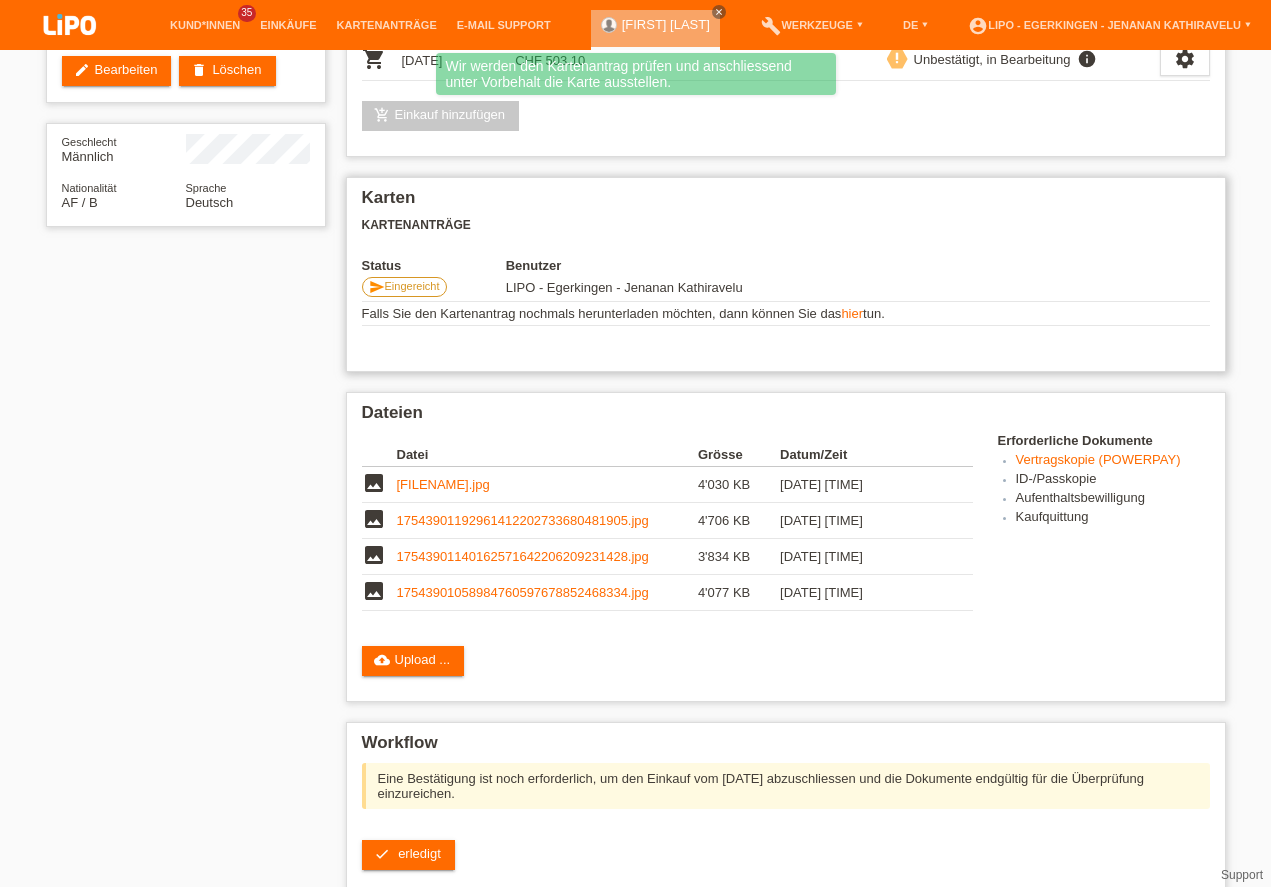 scroll, scrollTop: 57, scrollLeft: 0, axis: vertical 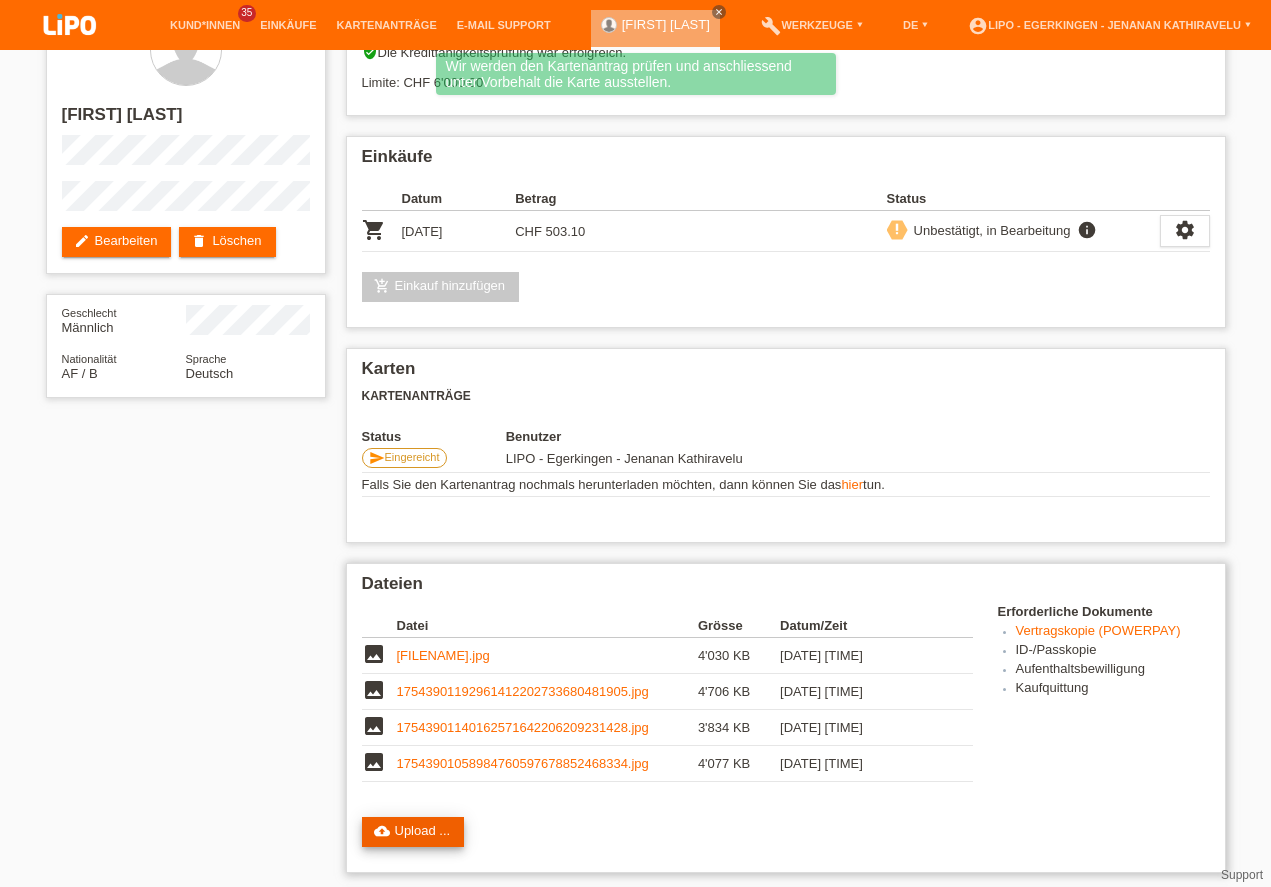 click on "cloud_upload  Upload ..." at bounding box center (413, 832) 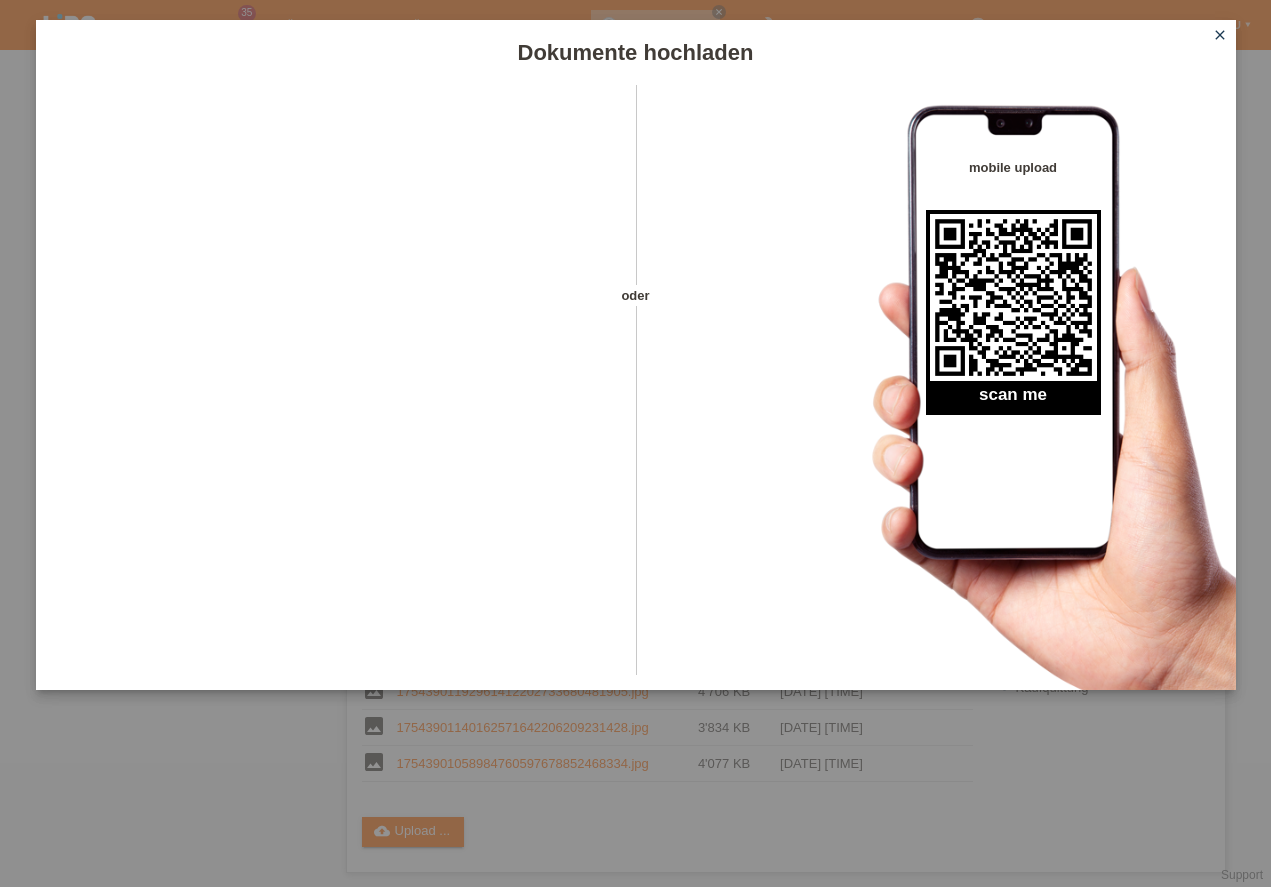 click on "close" at bounding box center [1220, 35] 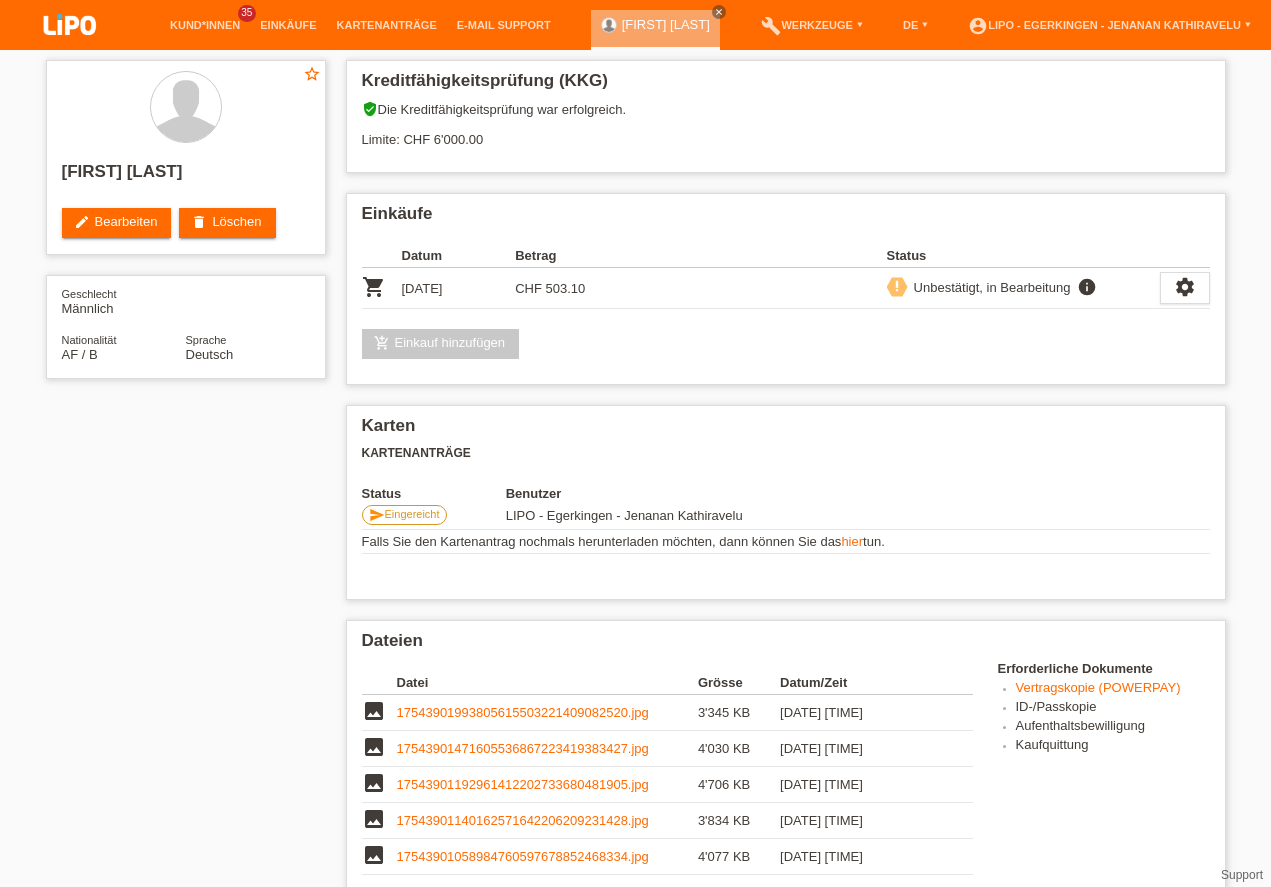 scroll, scrollTop: 57, scrollLeft: 0, axis: vertical 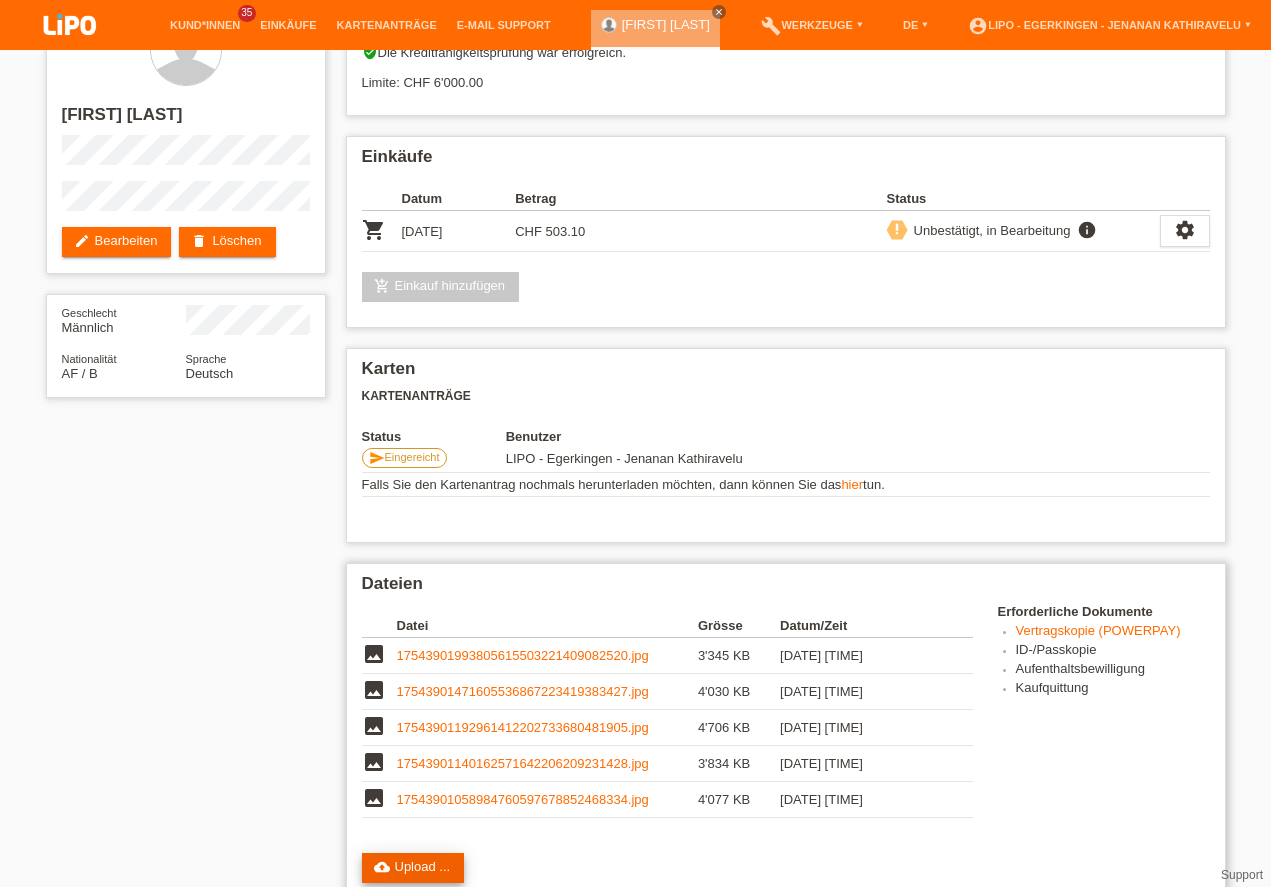 click on "cloud_upload  Upload ..." at bounding box center [413, 868] 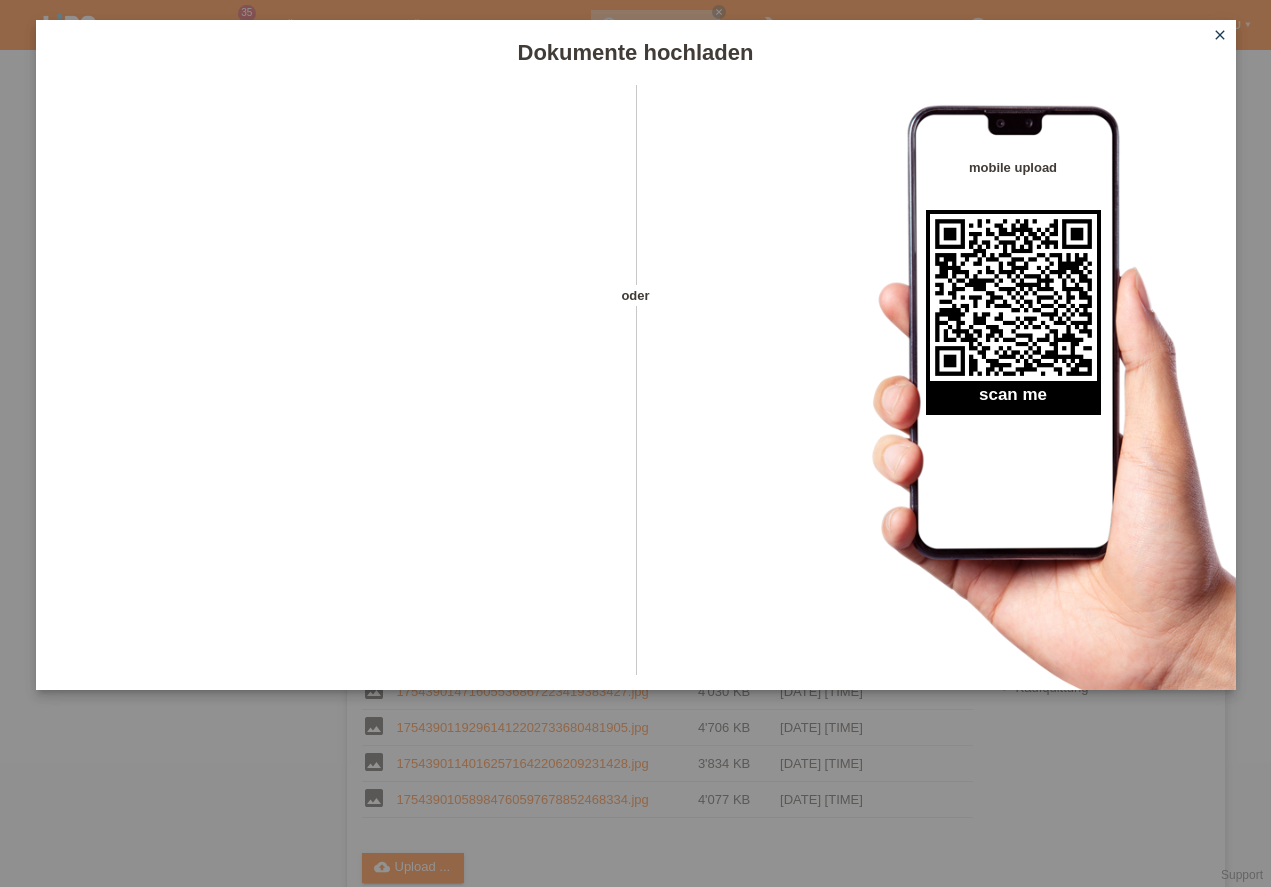 click on "close" at bounding box center [1220, 35] 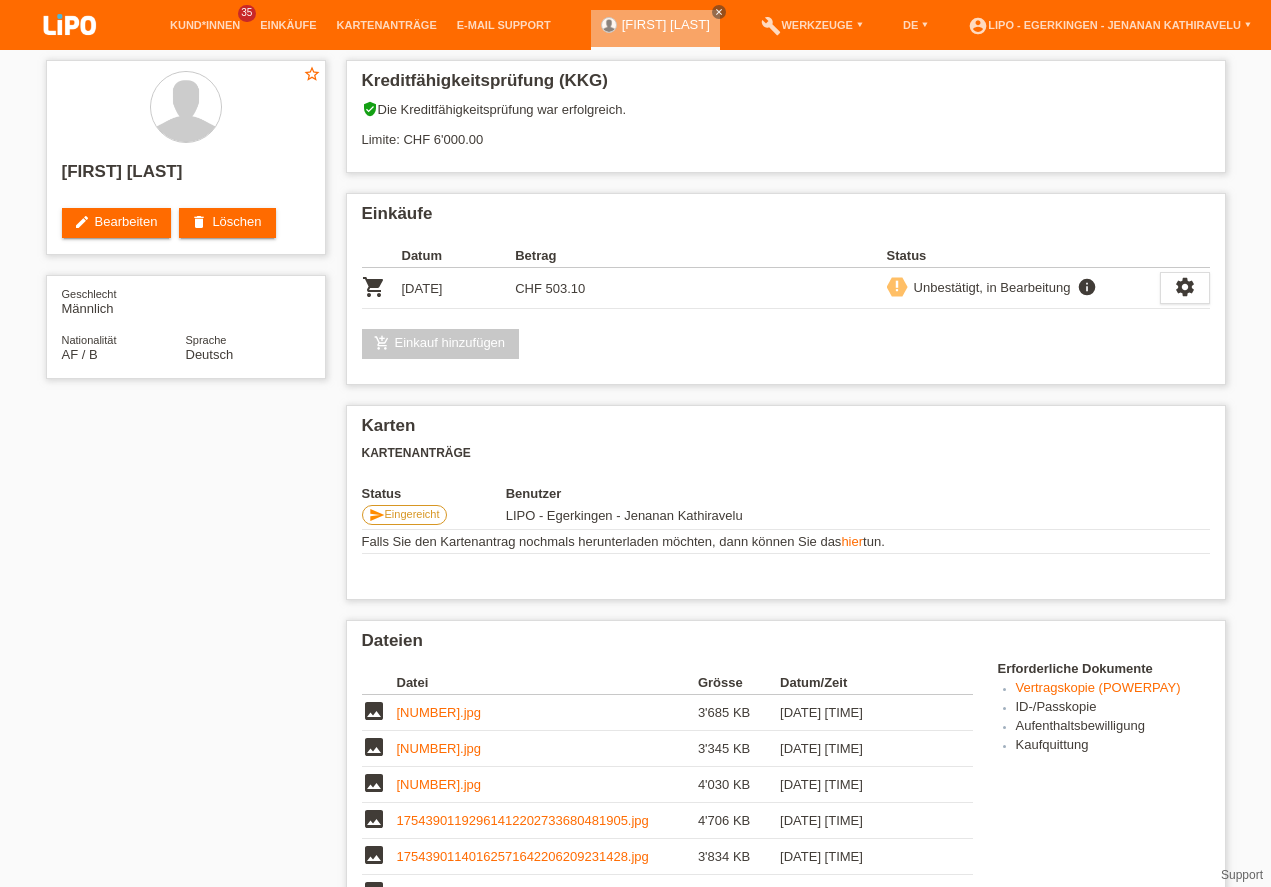 click on "check   erledigt" at bounding box center [408, 1155] 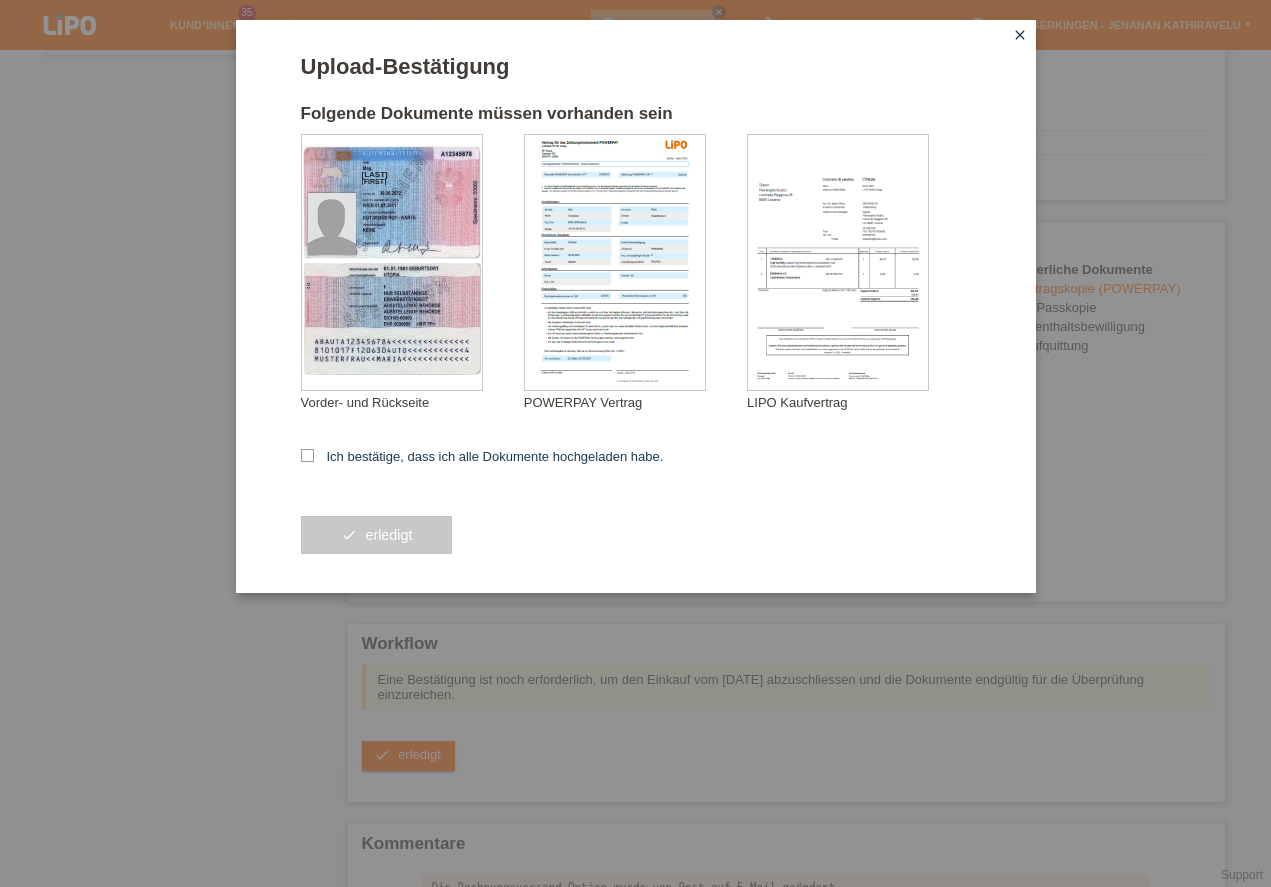 scroll, scrollTop: 399, scrollLeft: 0, axis: vertical 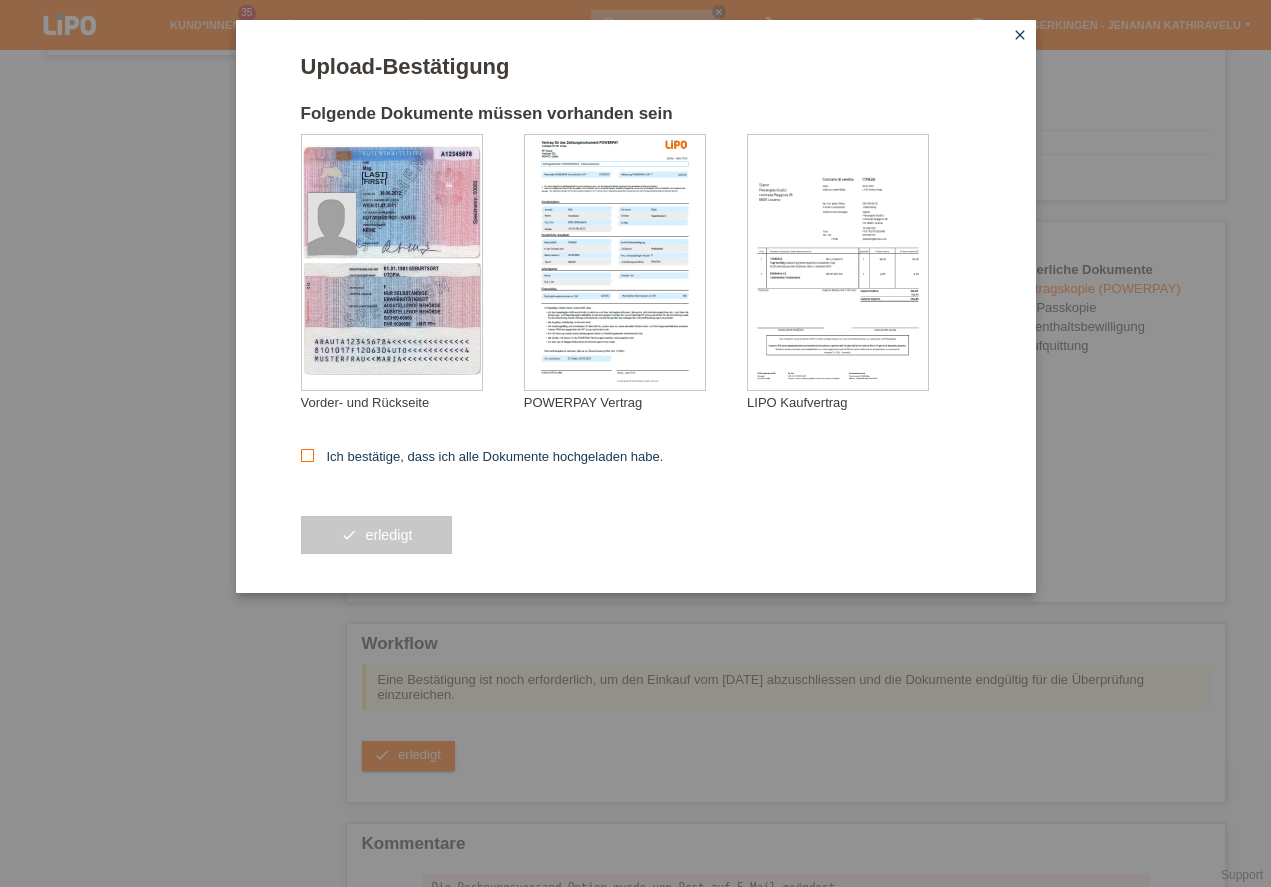click on "Ich bestätige, dass ich alle Dokumente hochgeladen habe." at bounding box center [482, 456] 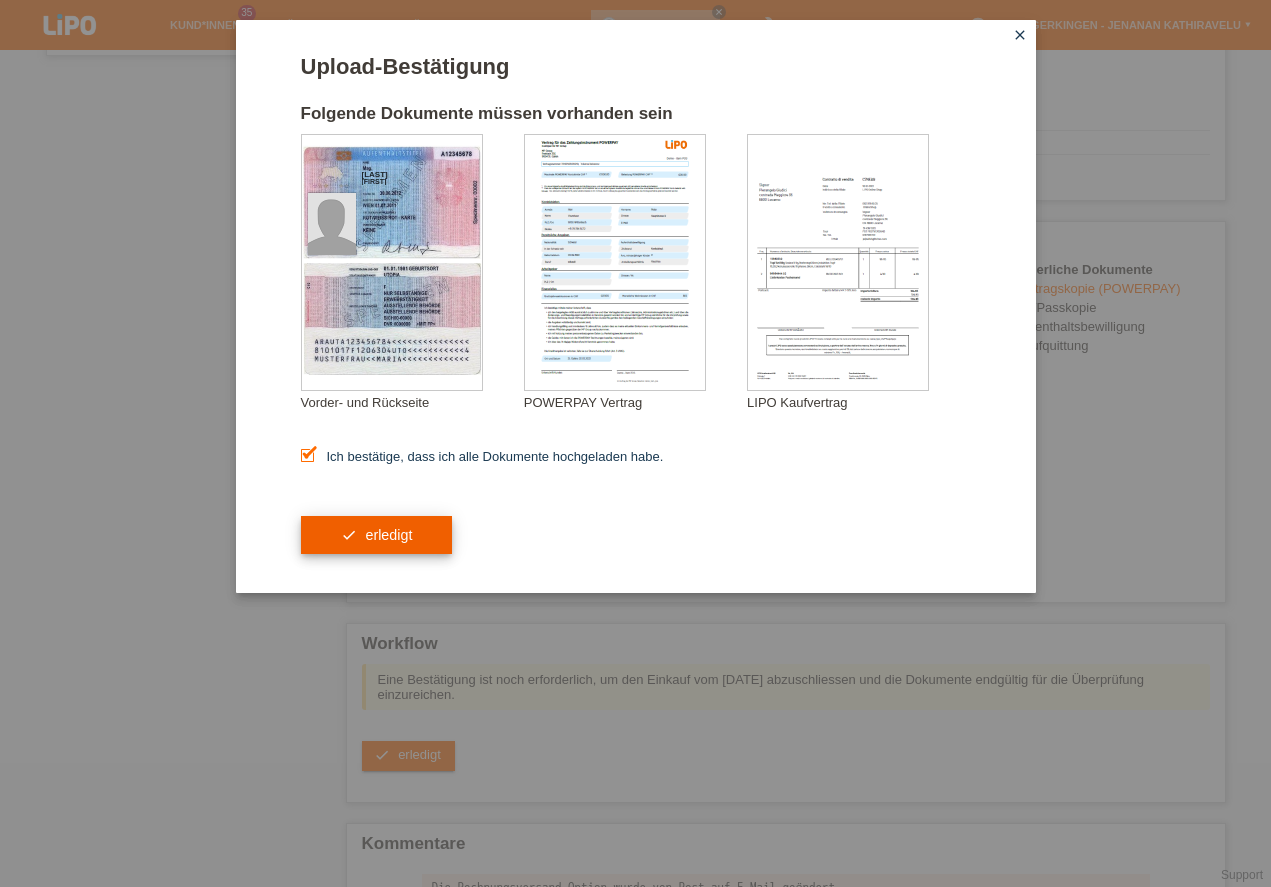 click on "check   erledigt" at bounding box center (636, 535) 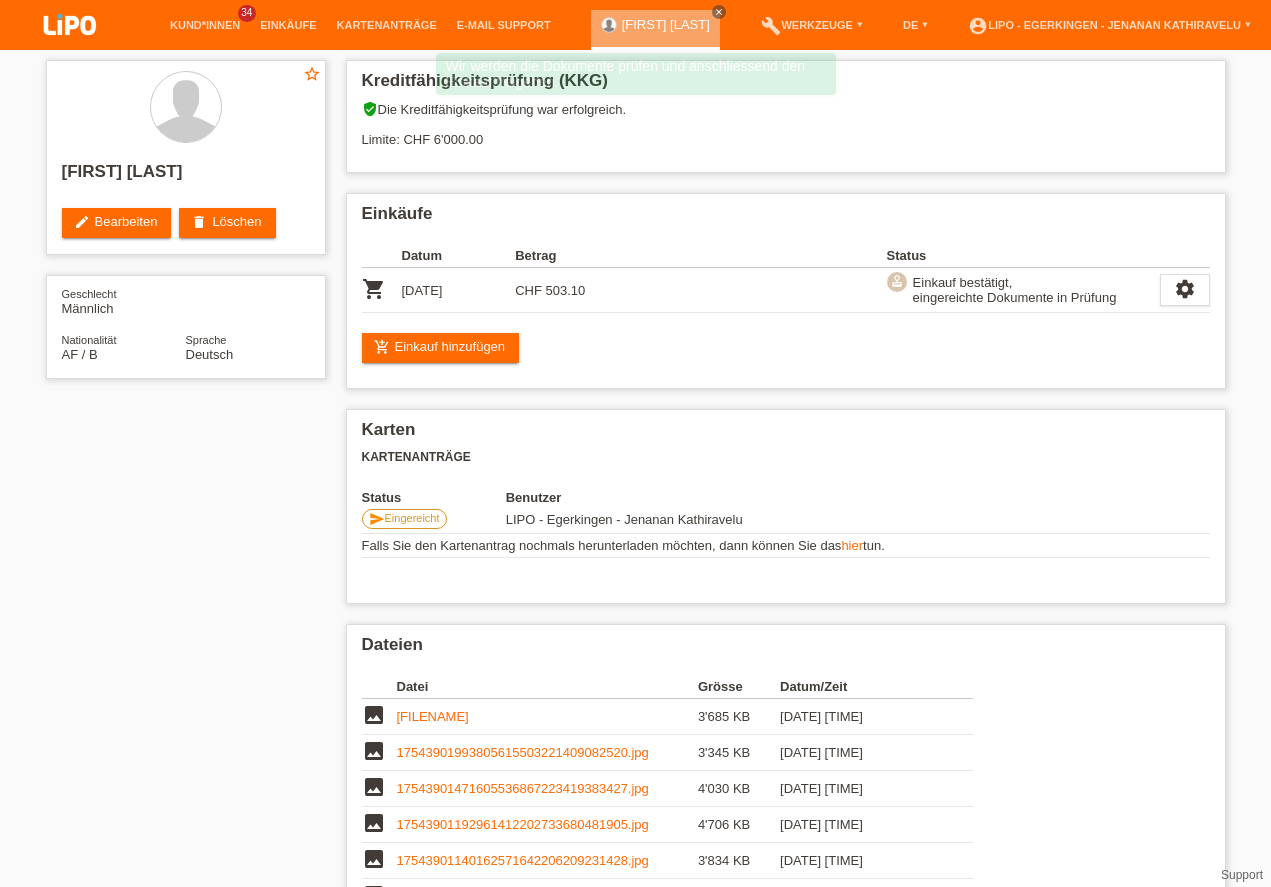 scroll, scrollTop: 0, scrollLeft: 0, axis: both 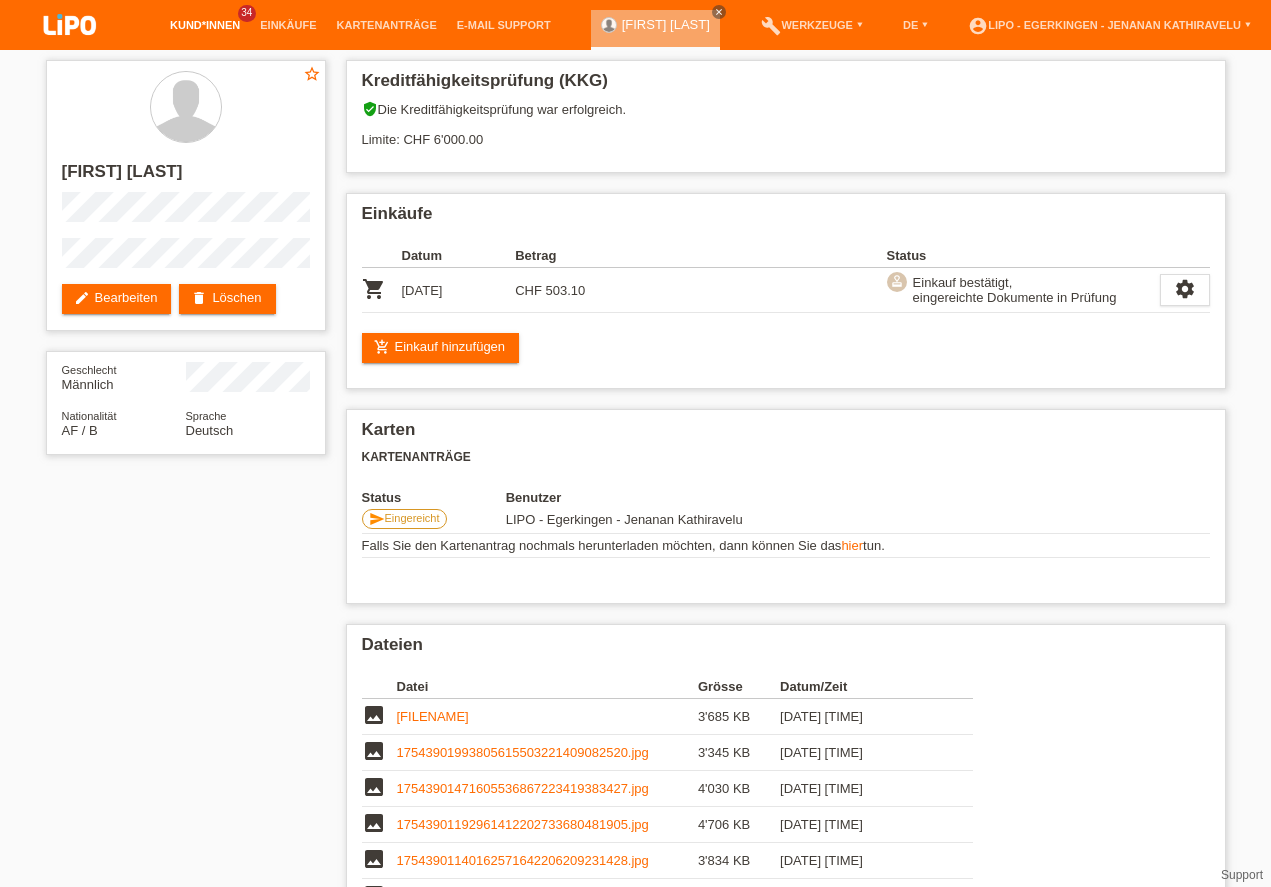 click on "Kund*innen" at bounding box center [205, 25] 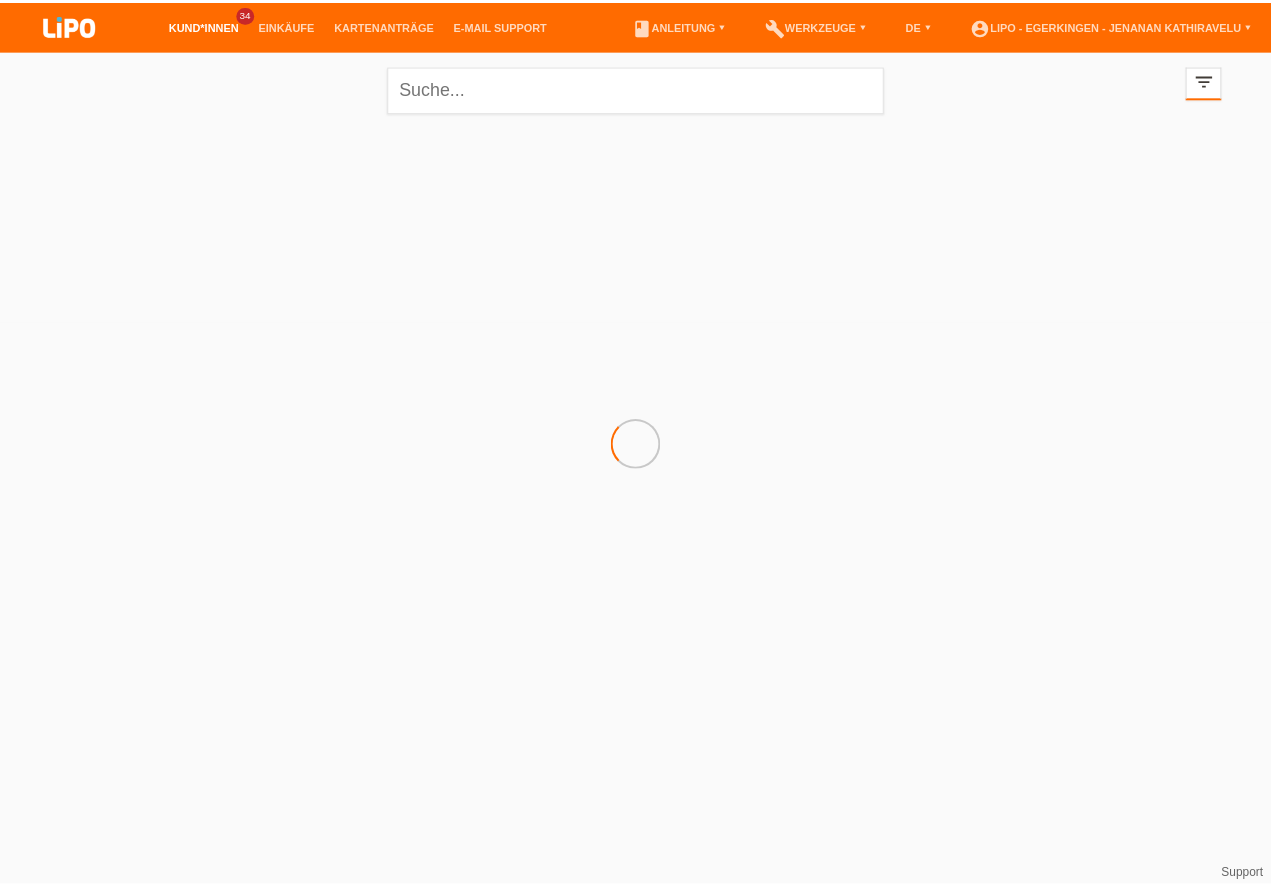 scroll, scrollTop: 0, scrollLeft: 0, axis: both 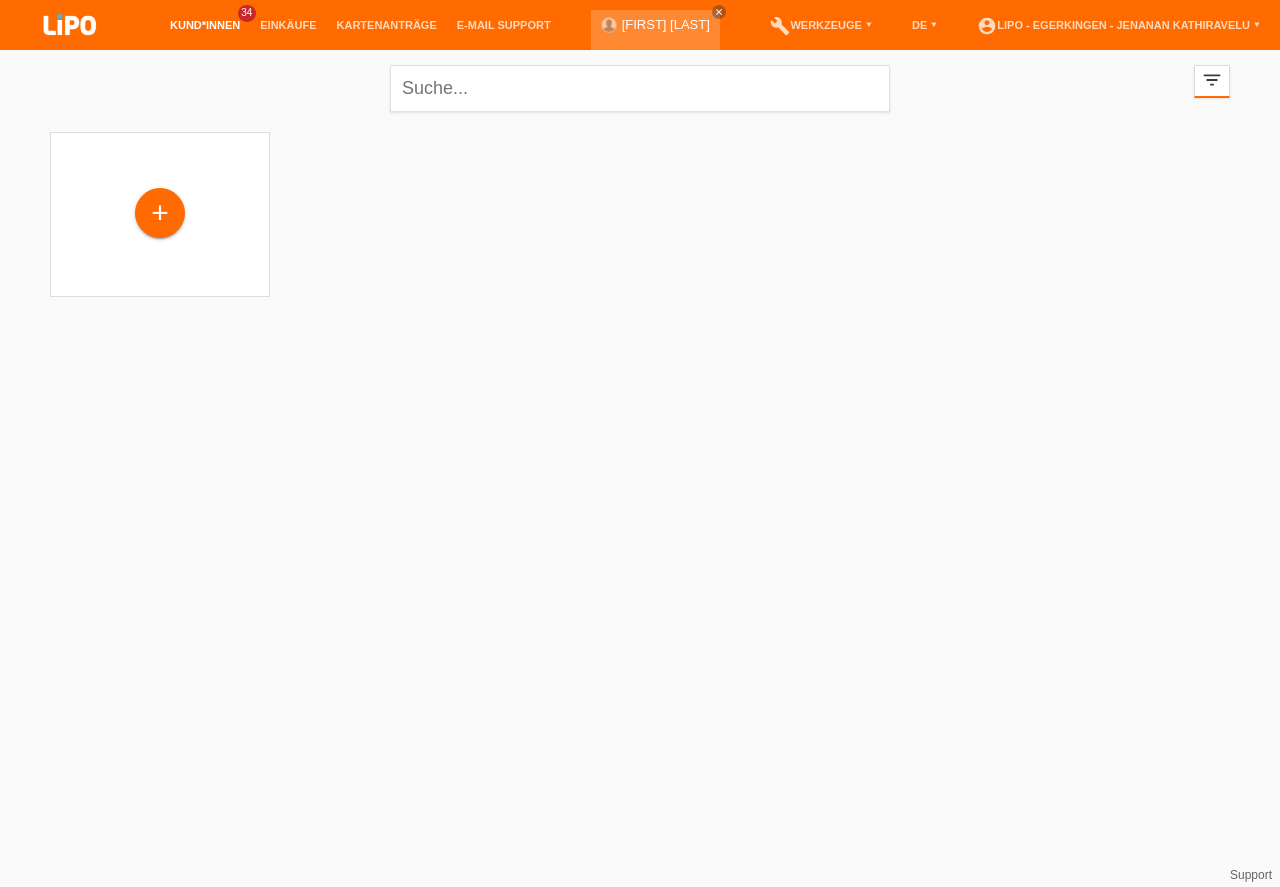 click on "close" at bounding box center (719, 12) 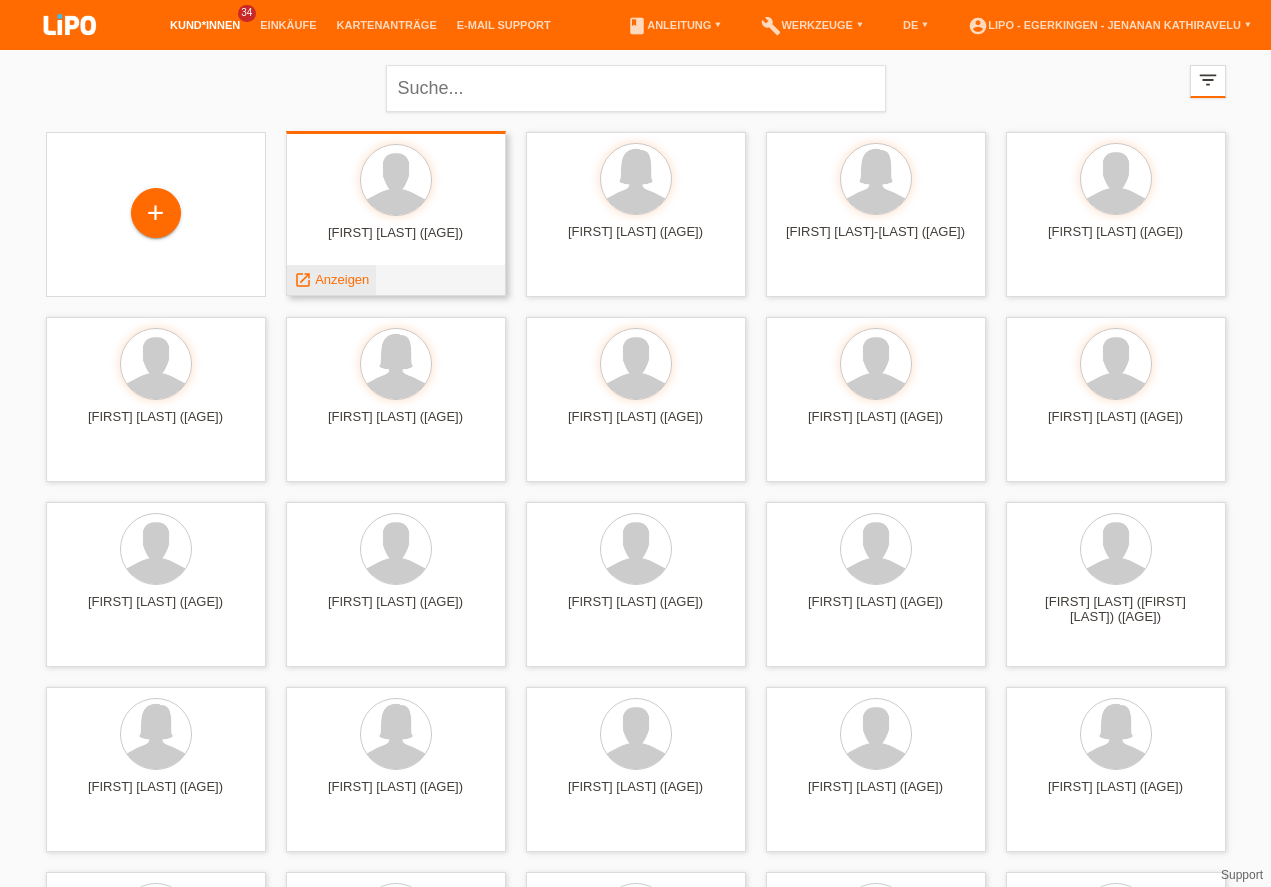 click on "Anzeigen" at bounding box center (342, 279) 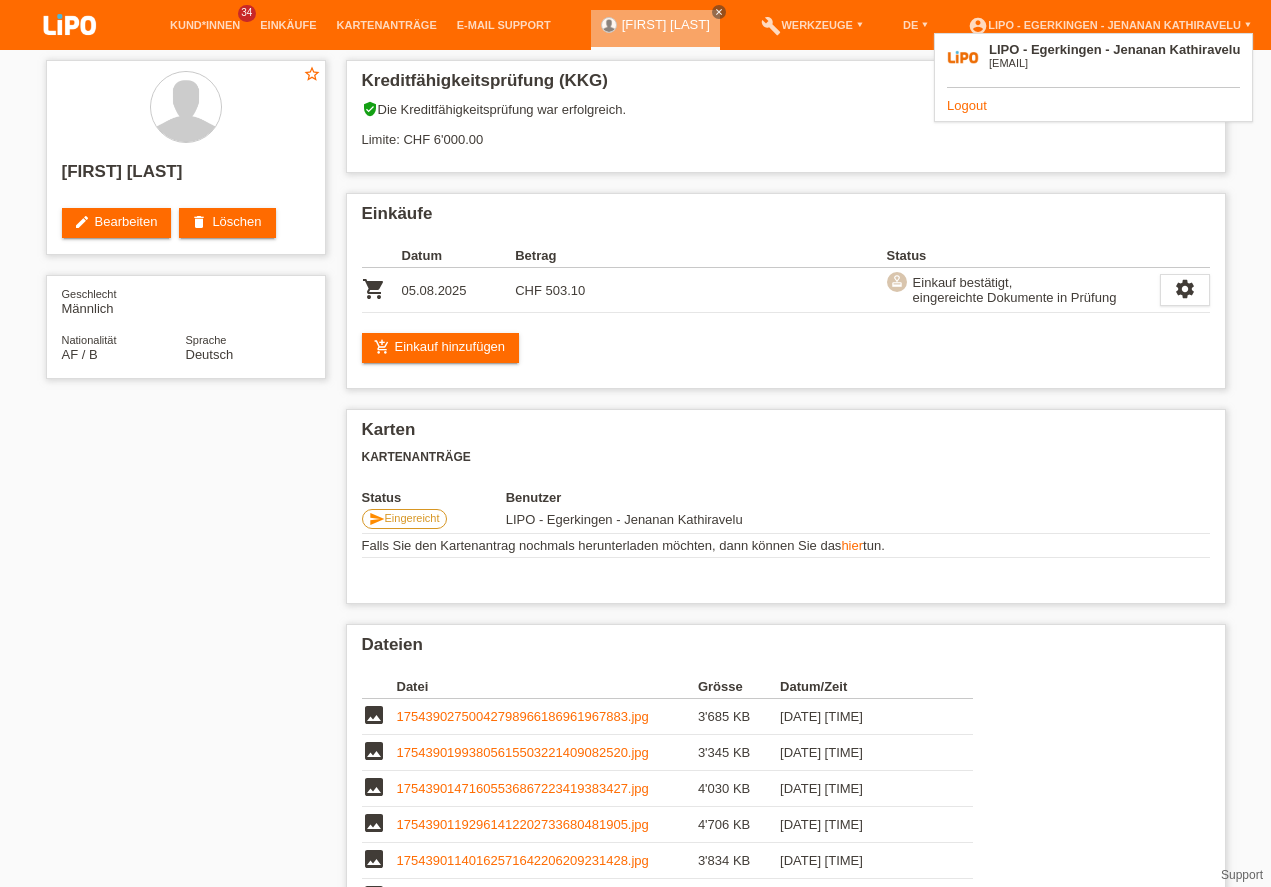 scroll, scrollTop: 0, scrollLeft: 0, axis: both 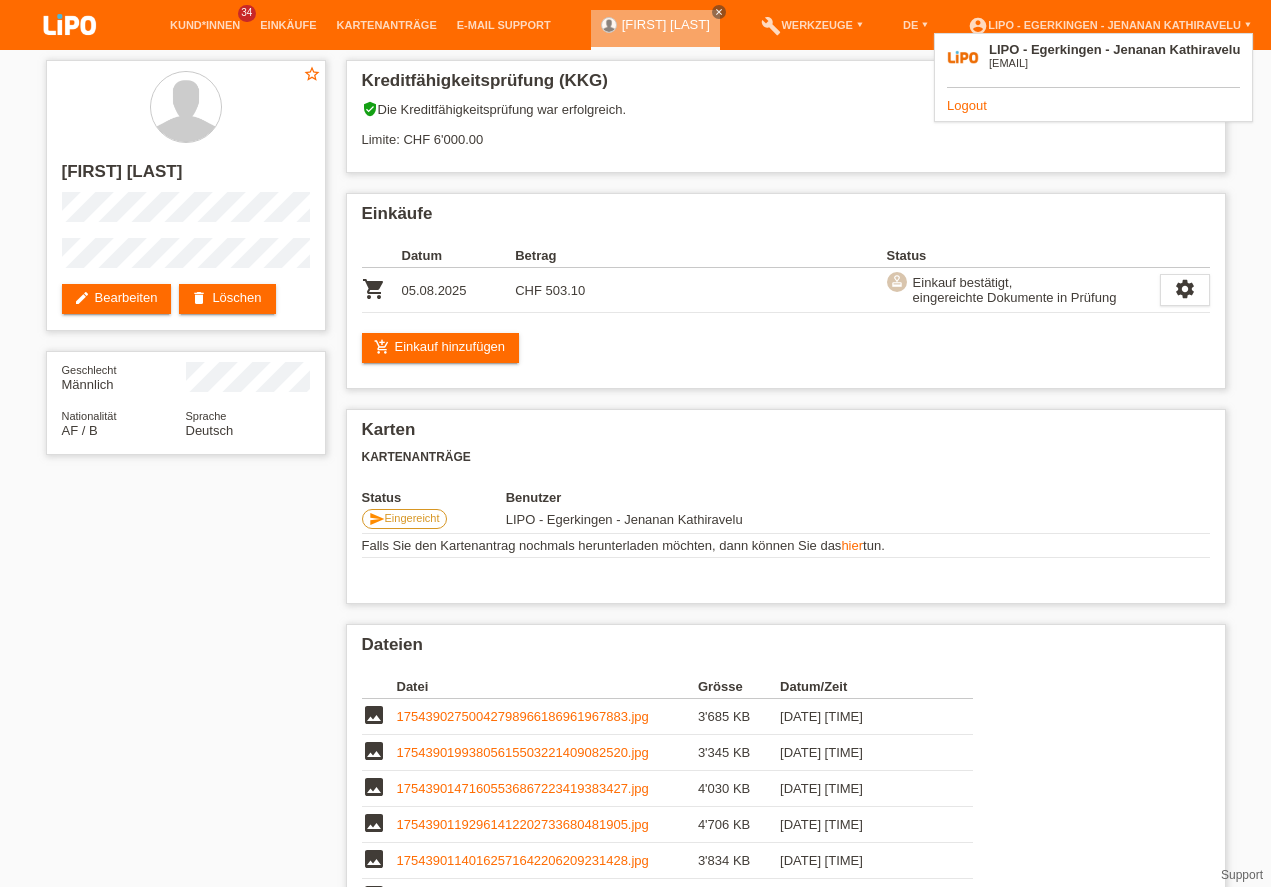 click on "LIPO - Egerkingen - [FIRST] [LAST]
[EMAIL]
Logout" at bounding box center (1093, 77) 